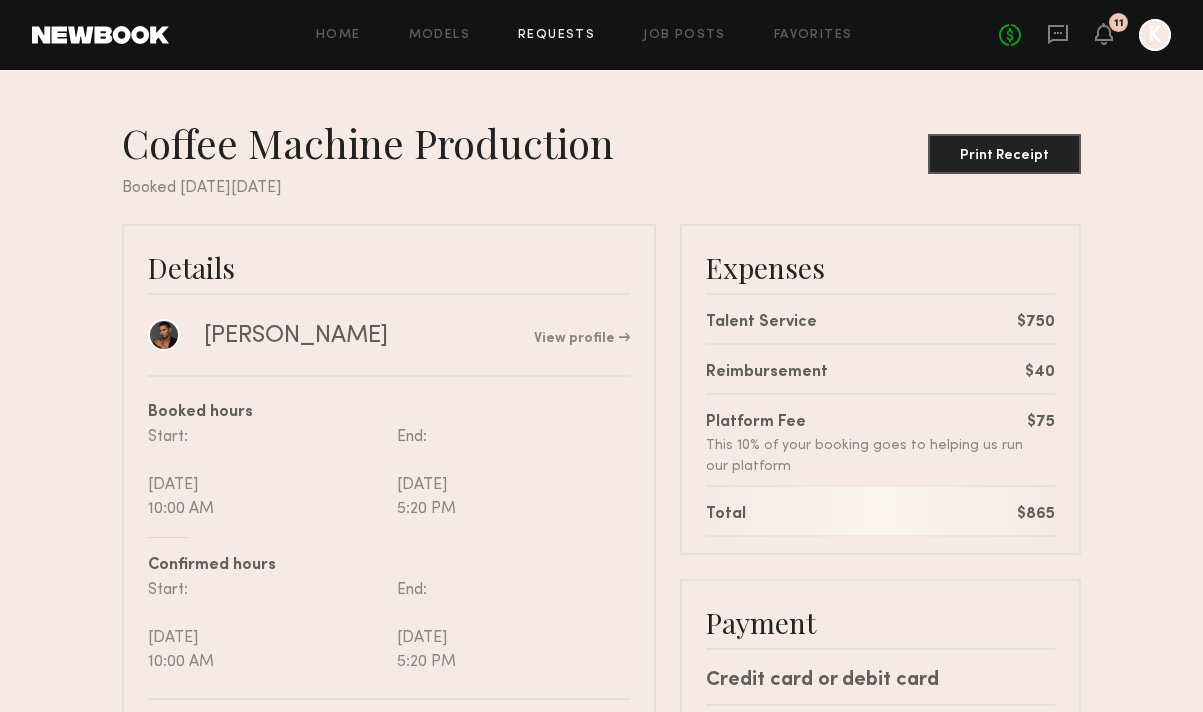 scroll, scrollTop: 0, scrollLeft: 0, axis: both 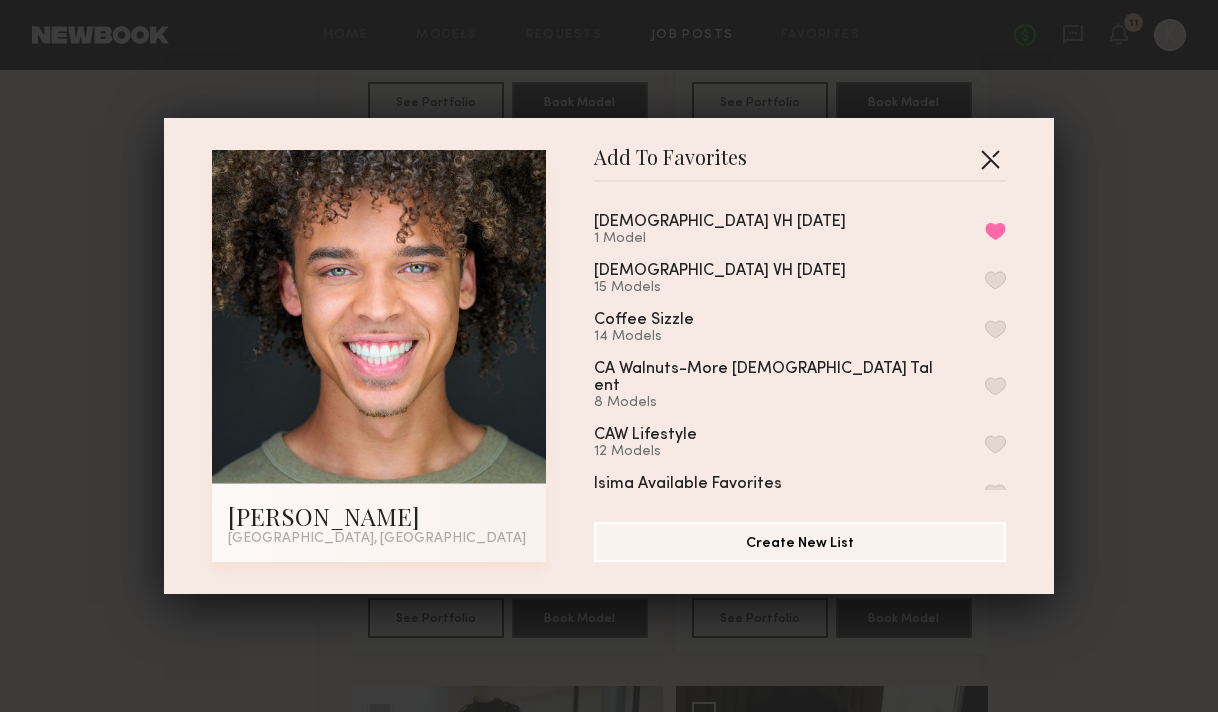 click at bounding box center (990, 159) 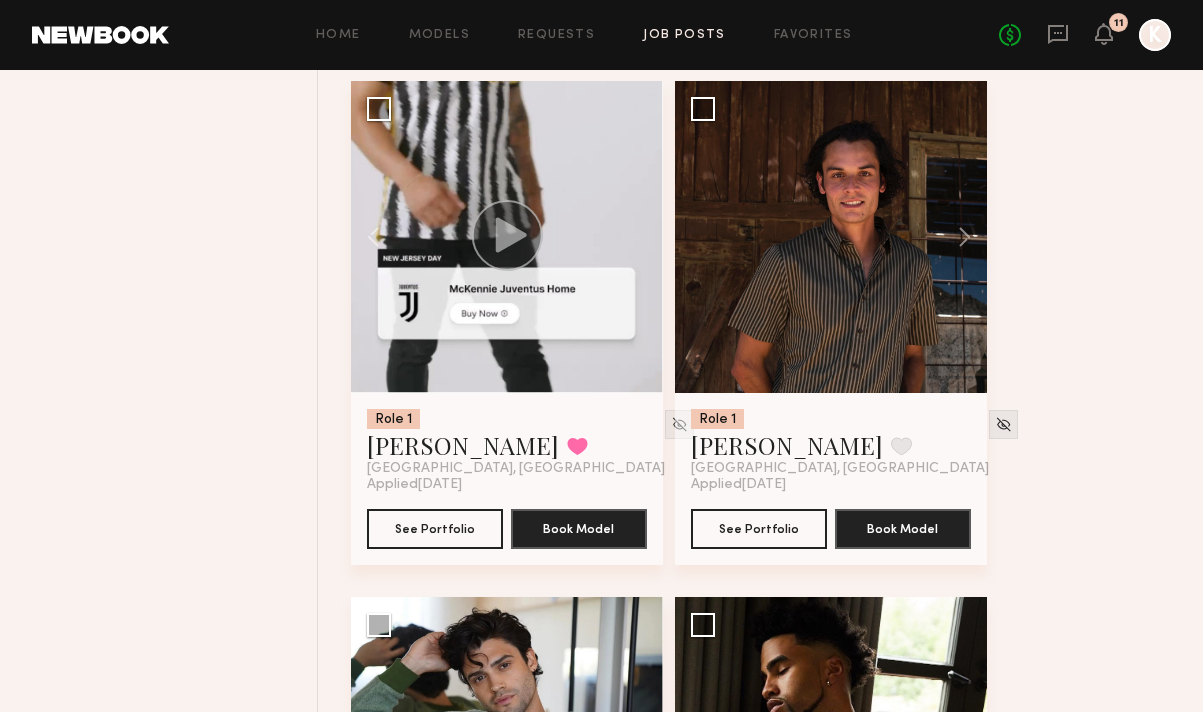scroll, scrollTop: 1154, scrollLeft: 0, axis: vertical 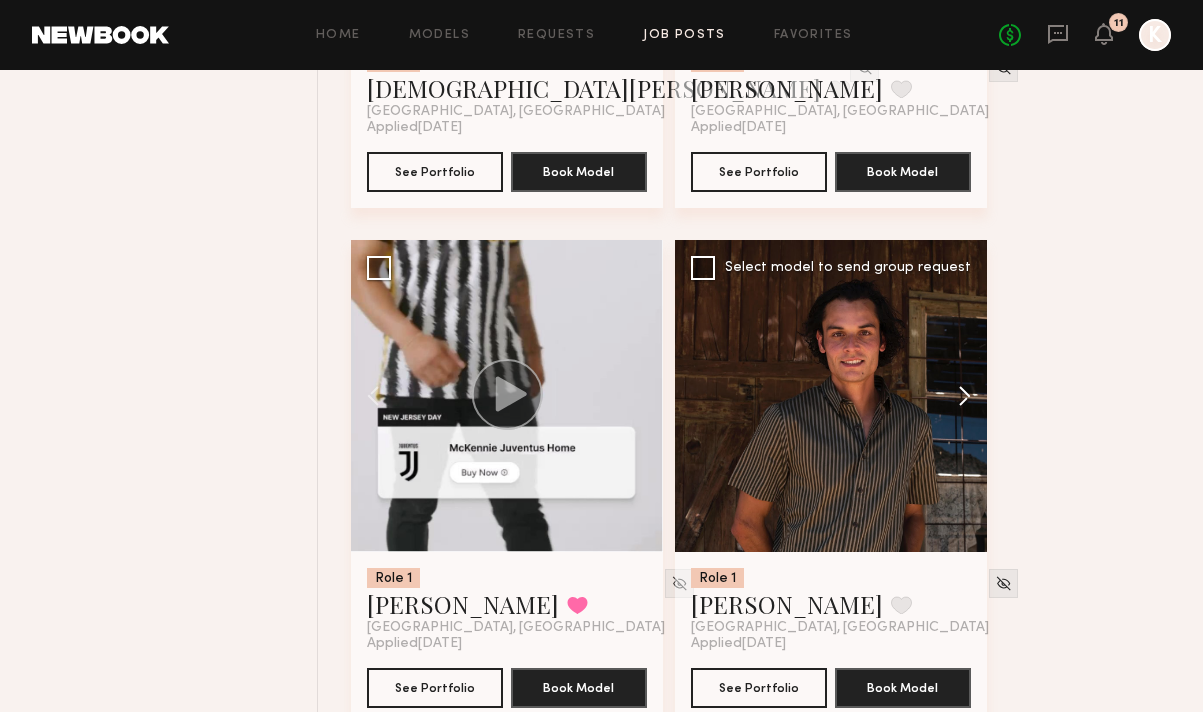 click 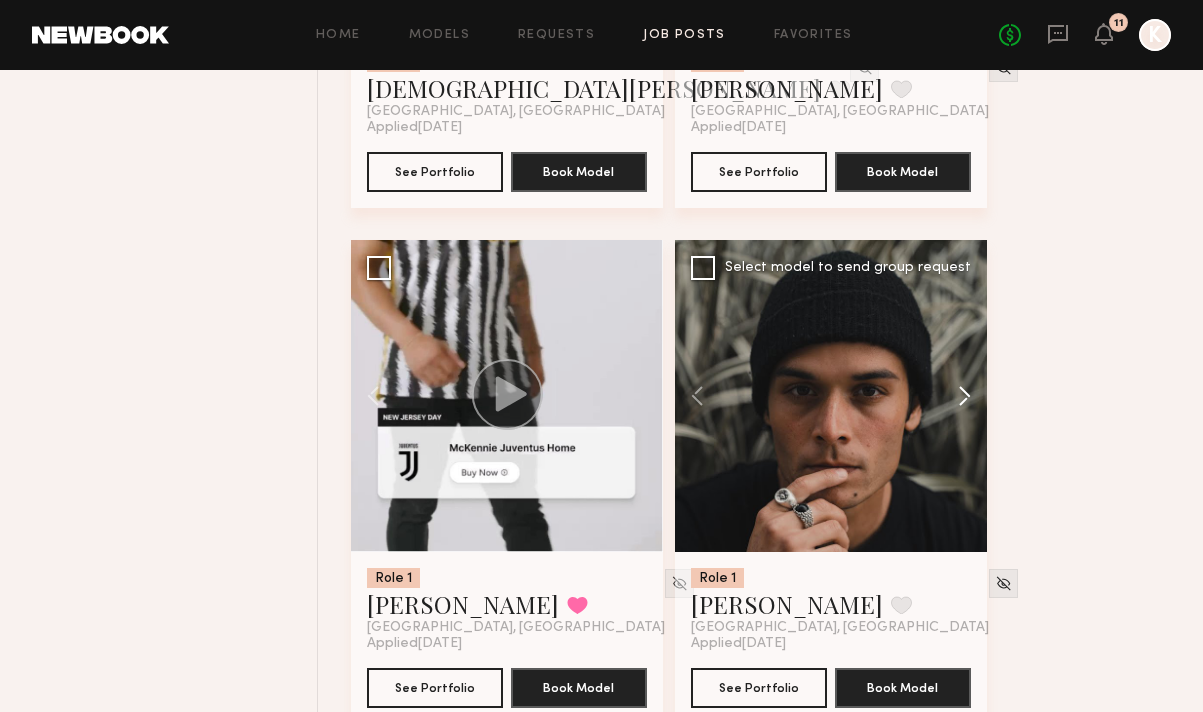 click 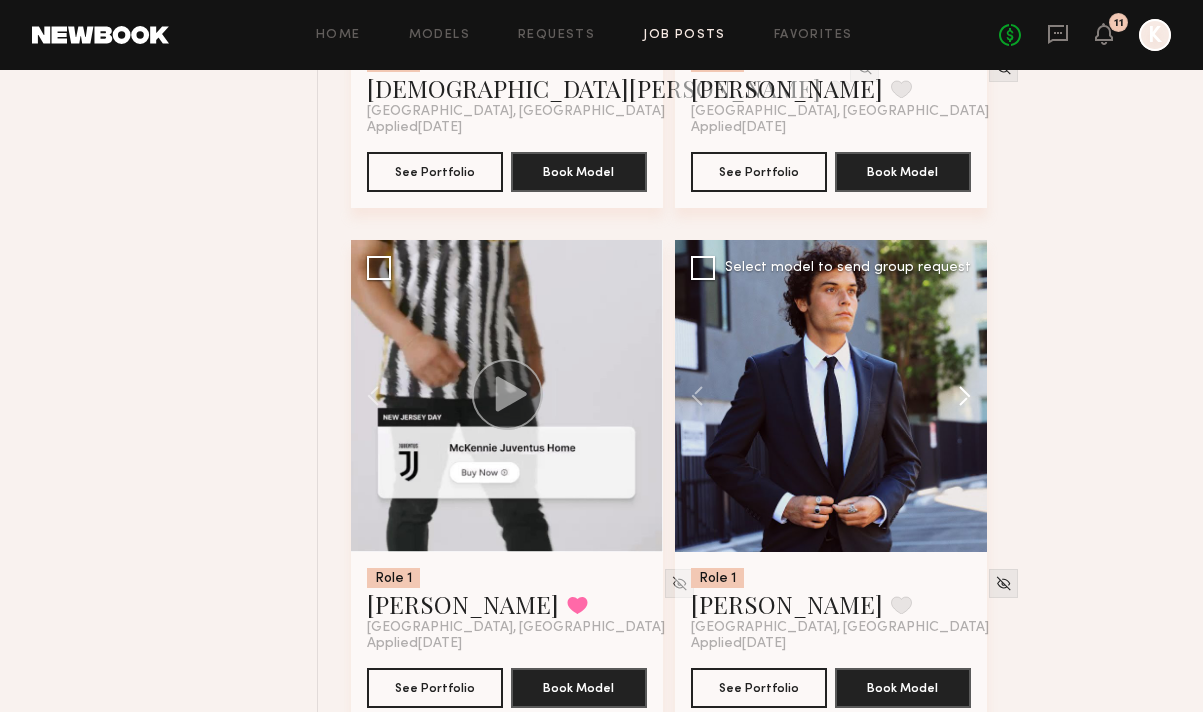 click 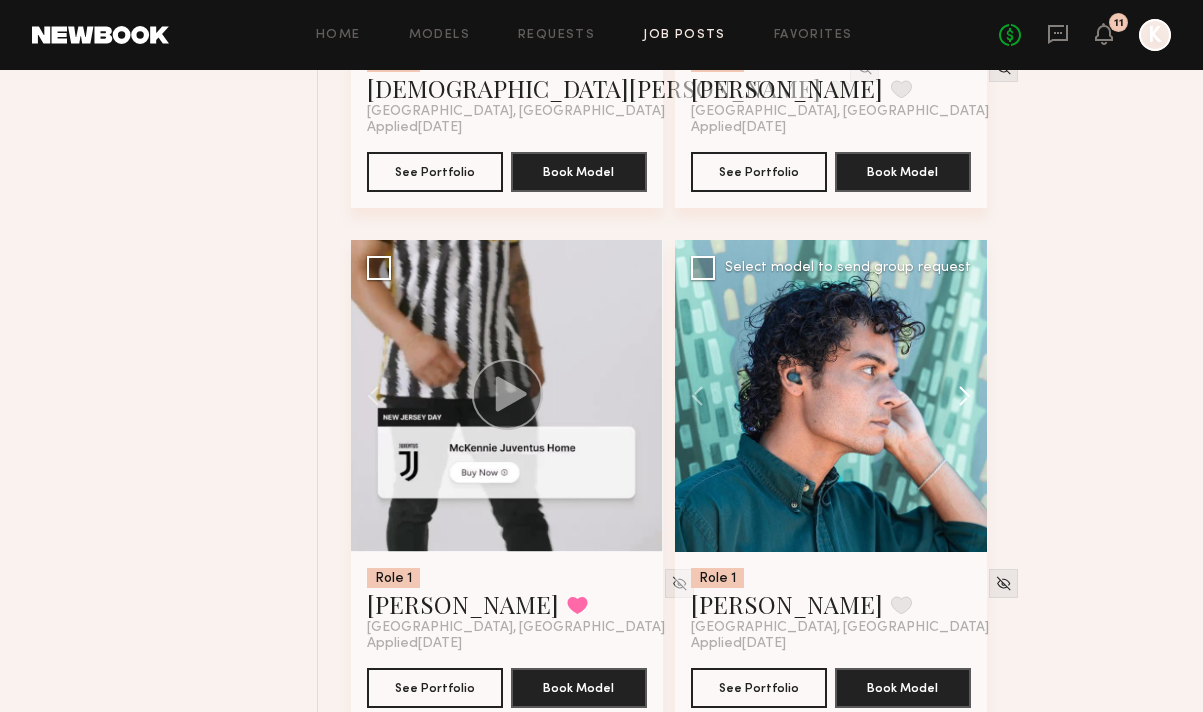 click 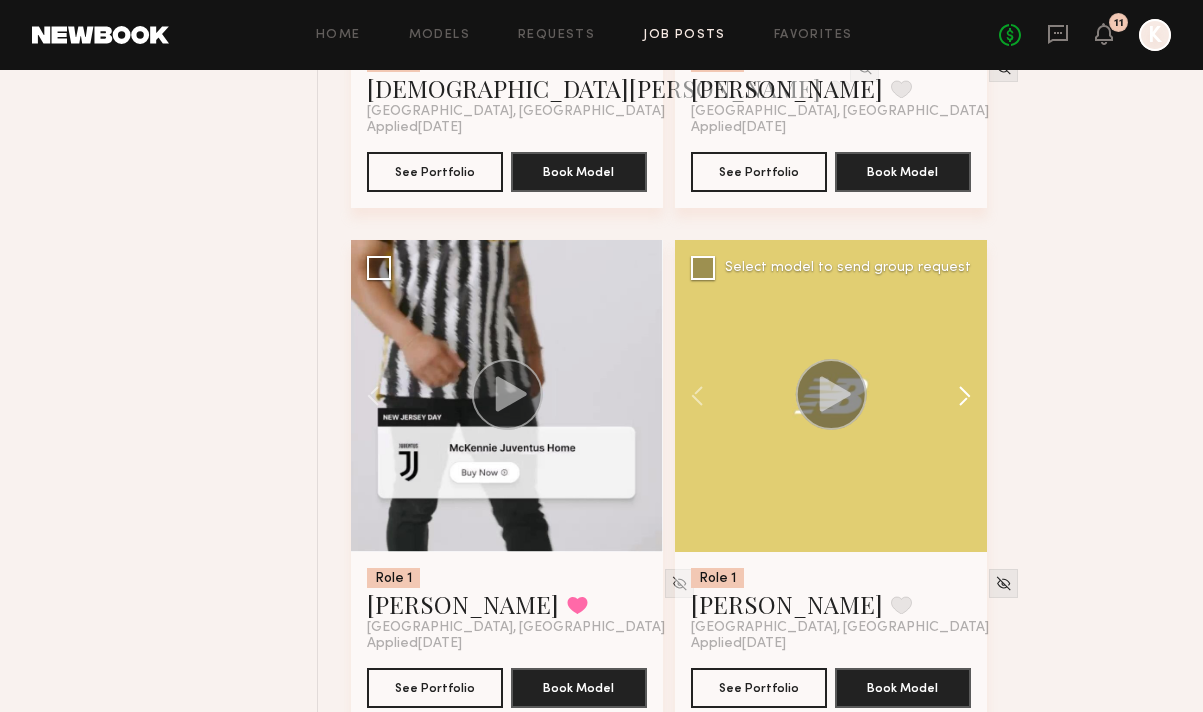click 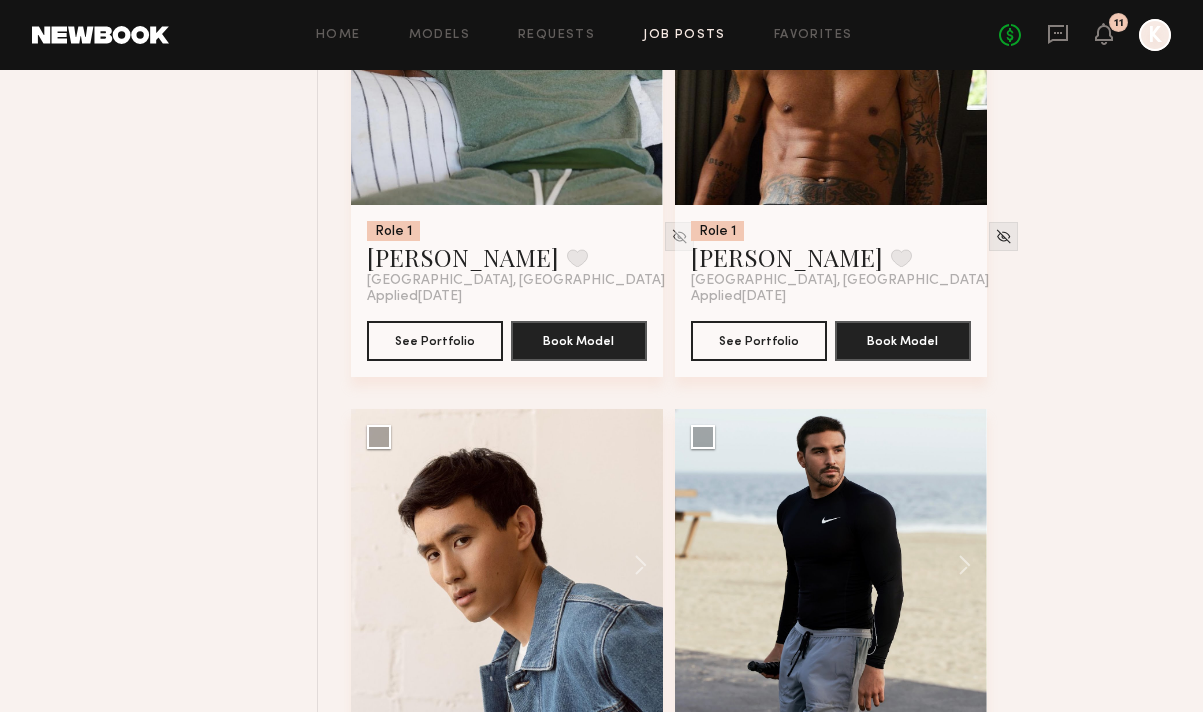 scroll, scrollTop: 2214, scrollLeft: 0, axis: vertical 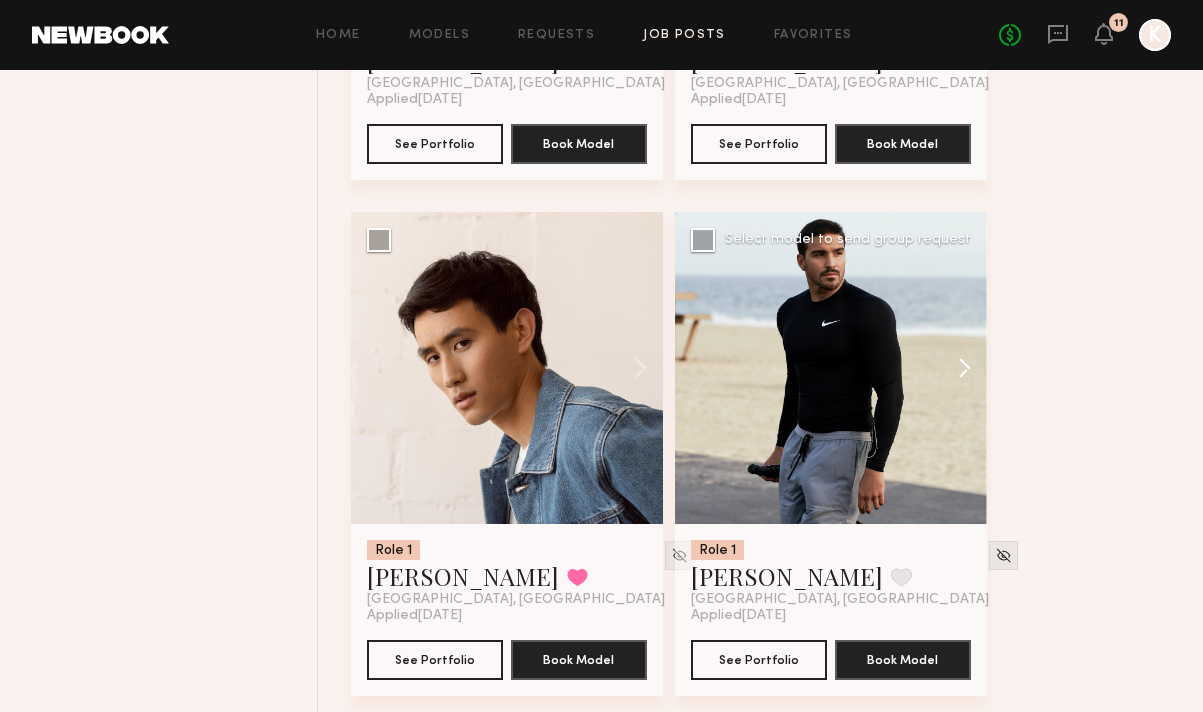 click 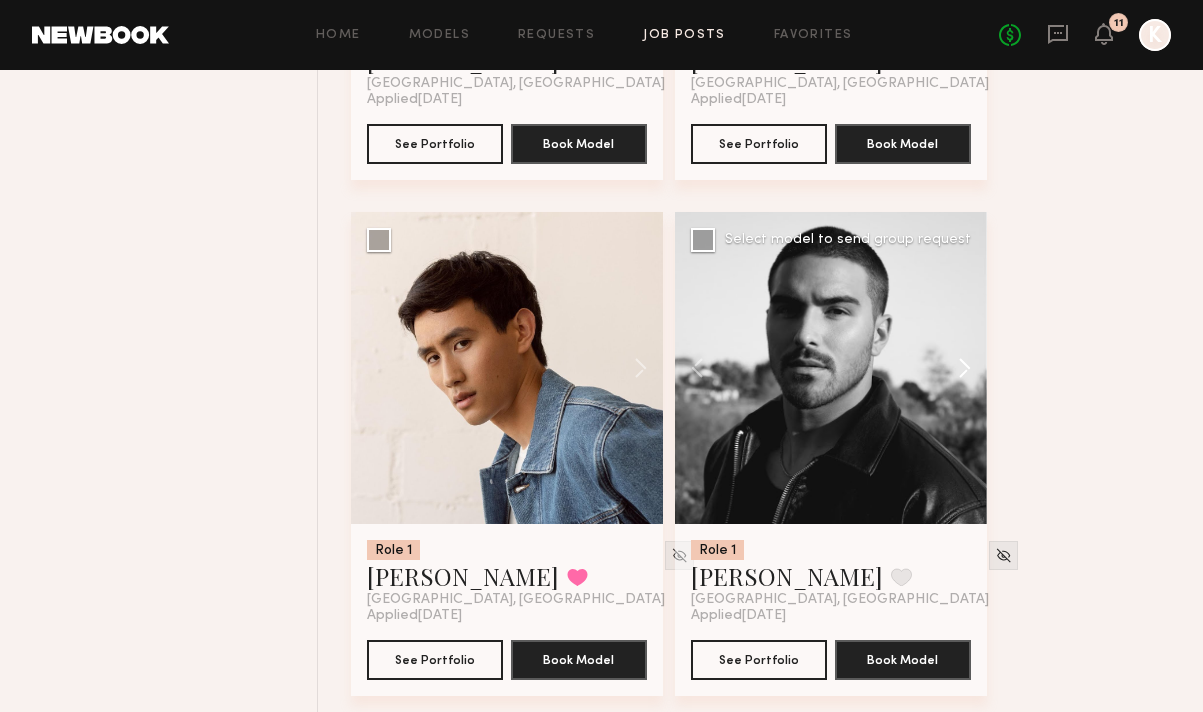 click 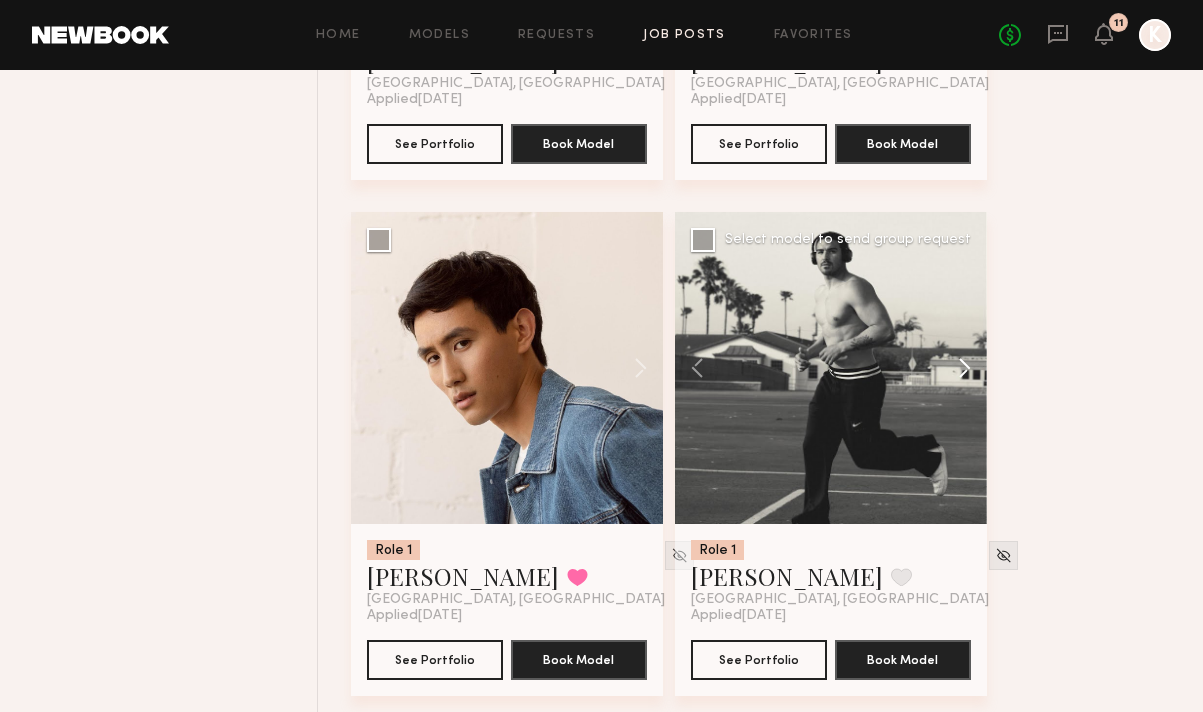 click 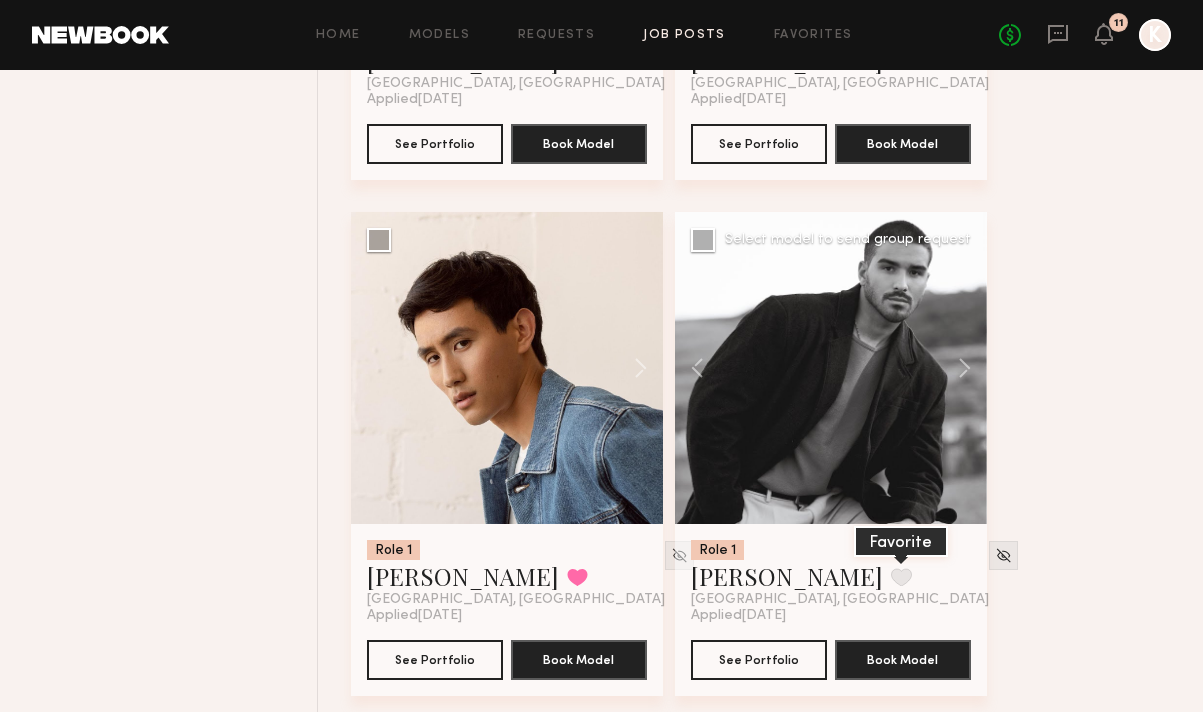 click 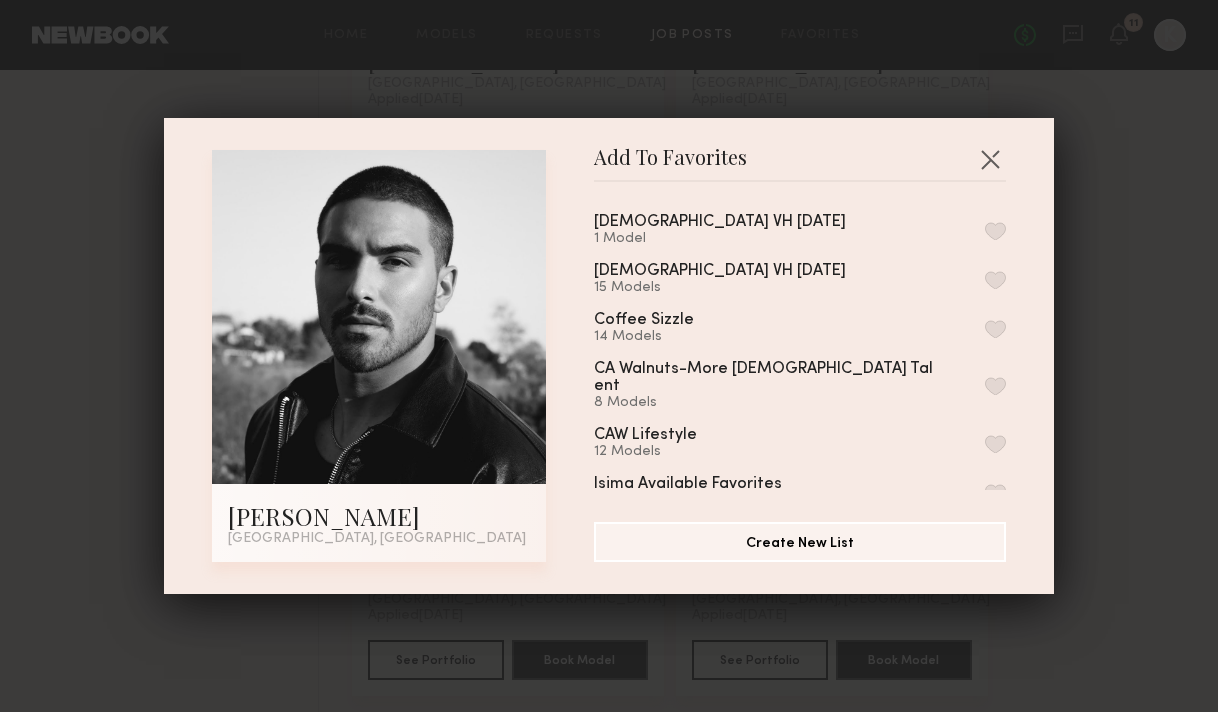 click at bounding box center (995, 231) 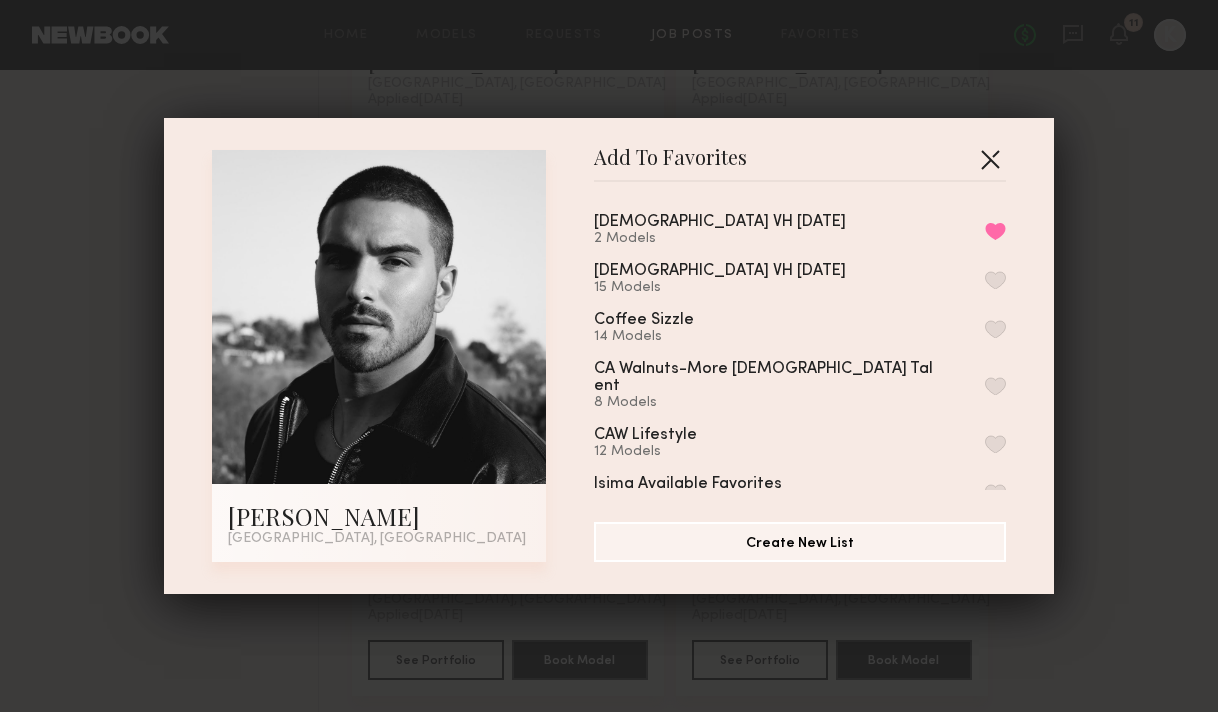 click at bounding box center (990, 159) 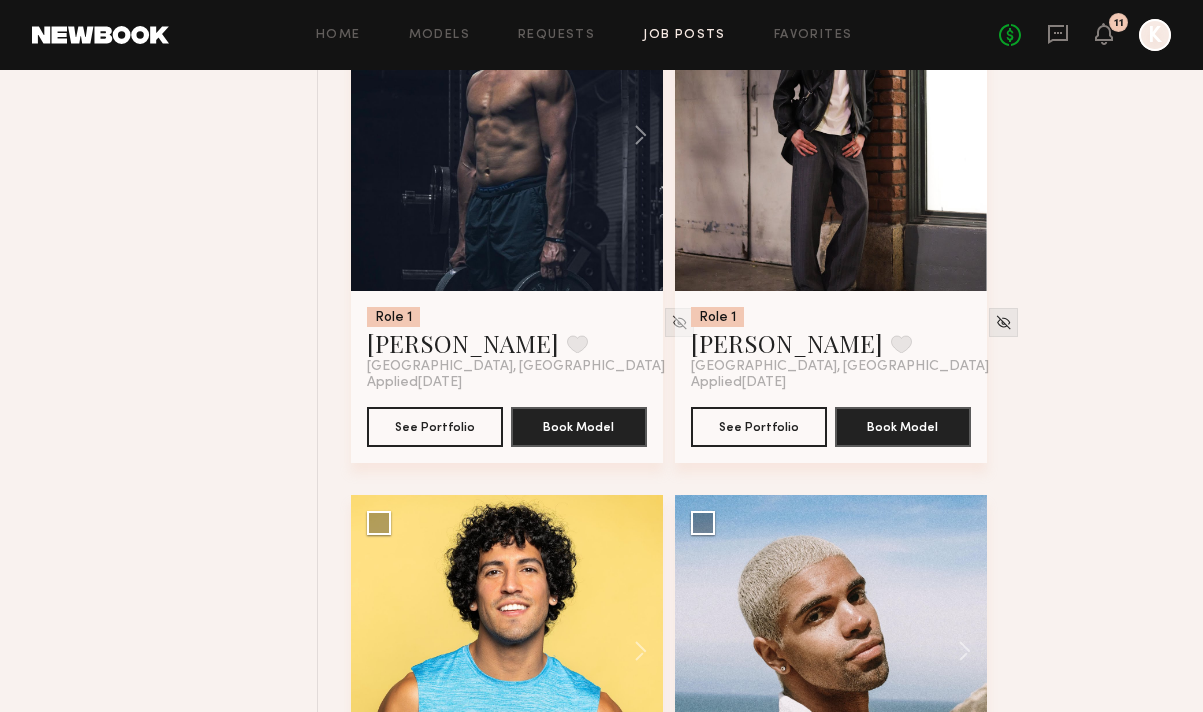 scroll, scrollTop: 2782, scrollLeft: 0, axis: vertical 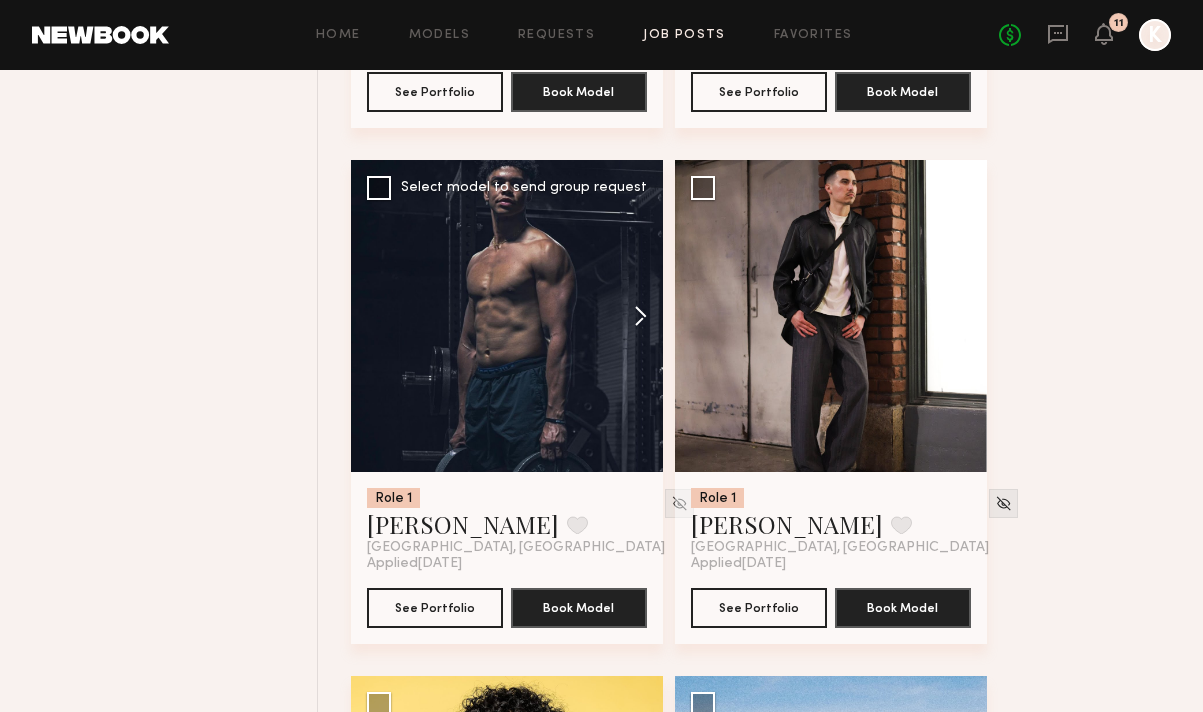 click 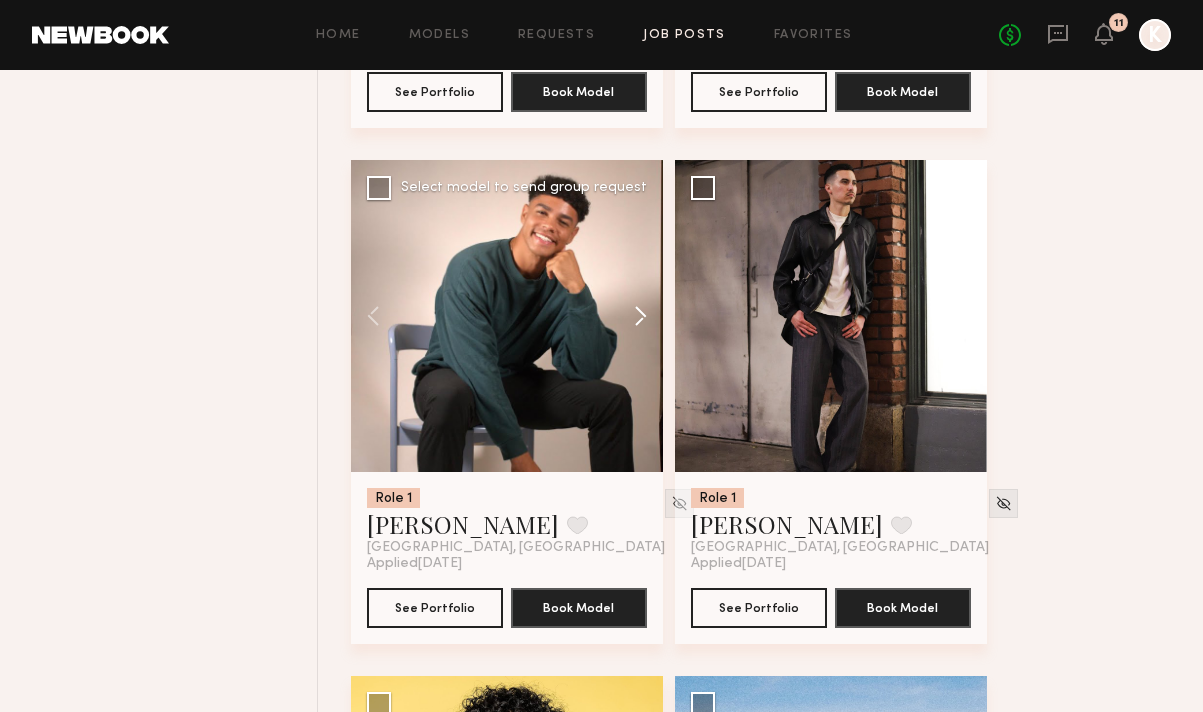 click 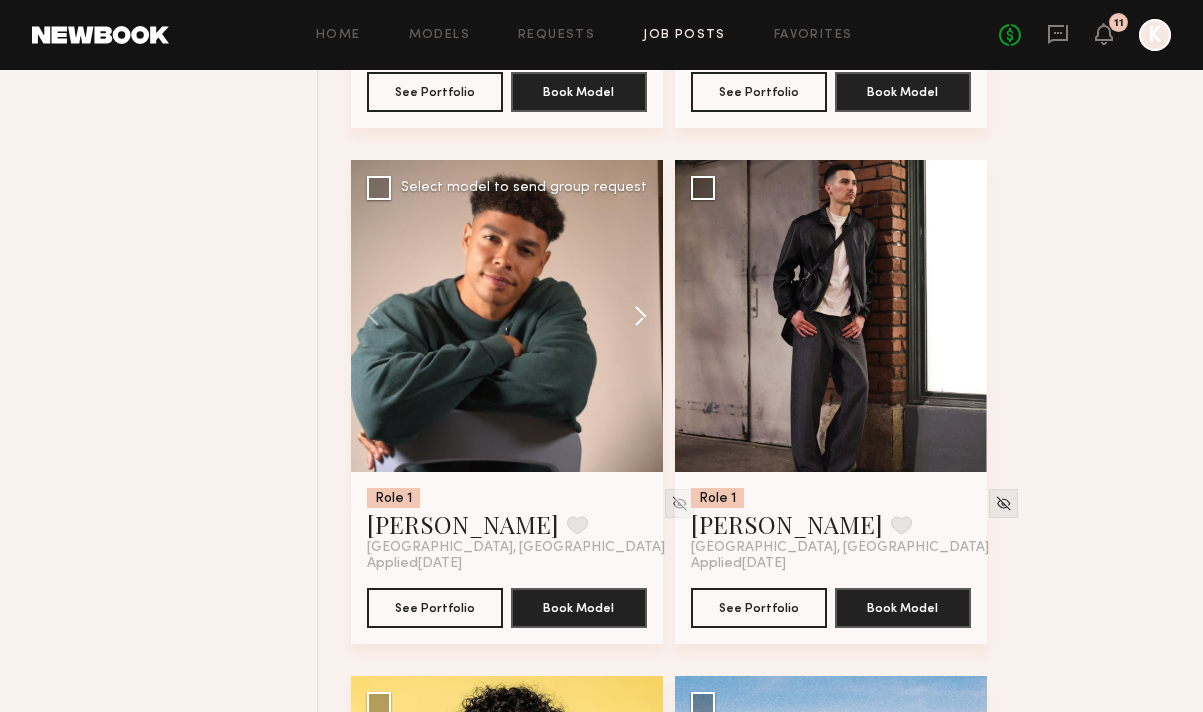 click 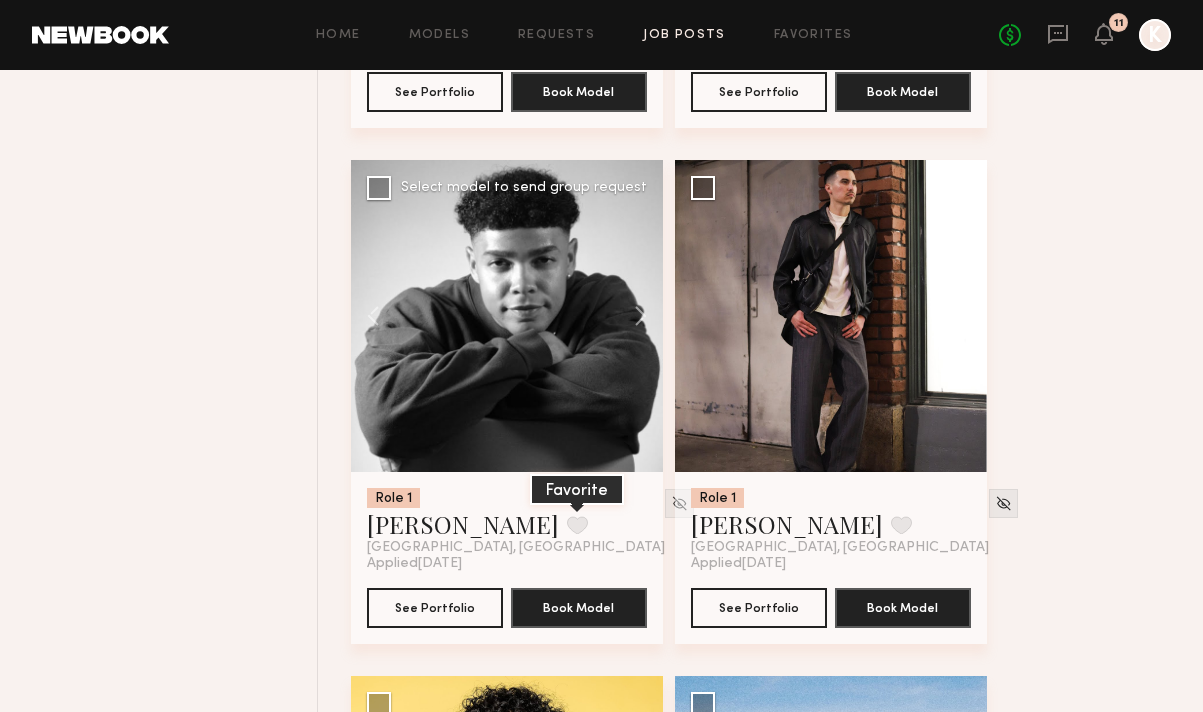 click 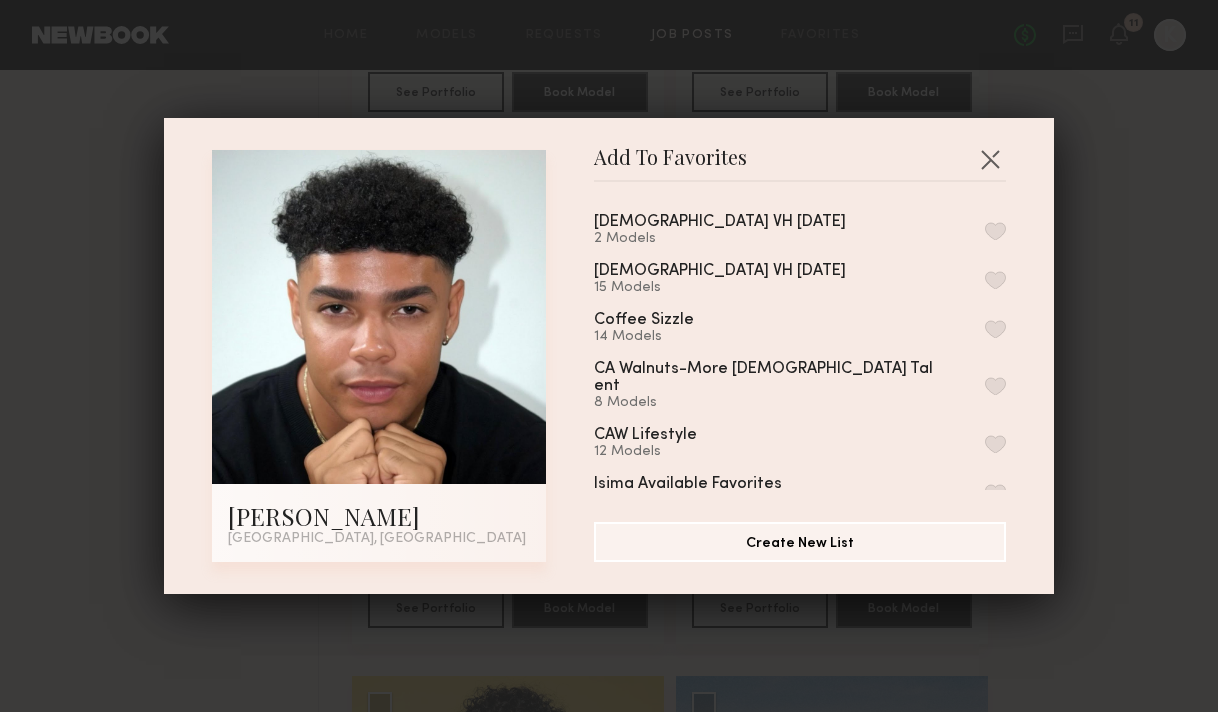 click at bounding box center (995, 231) 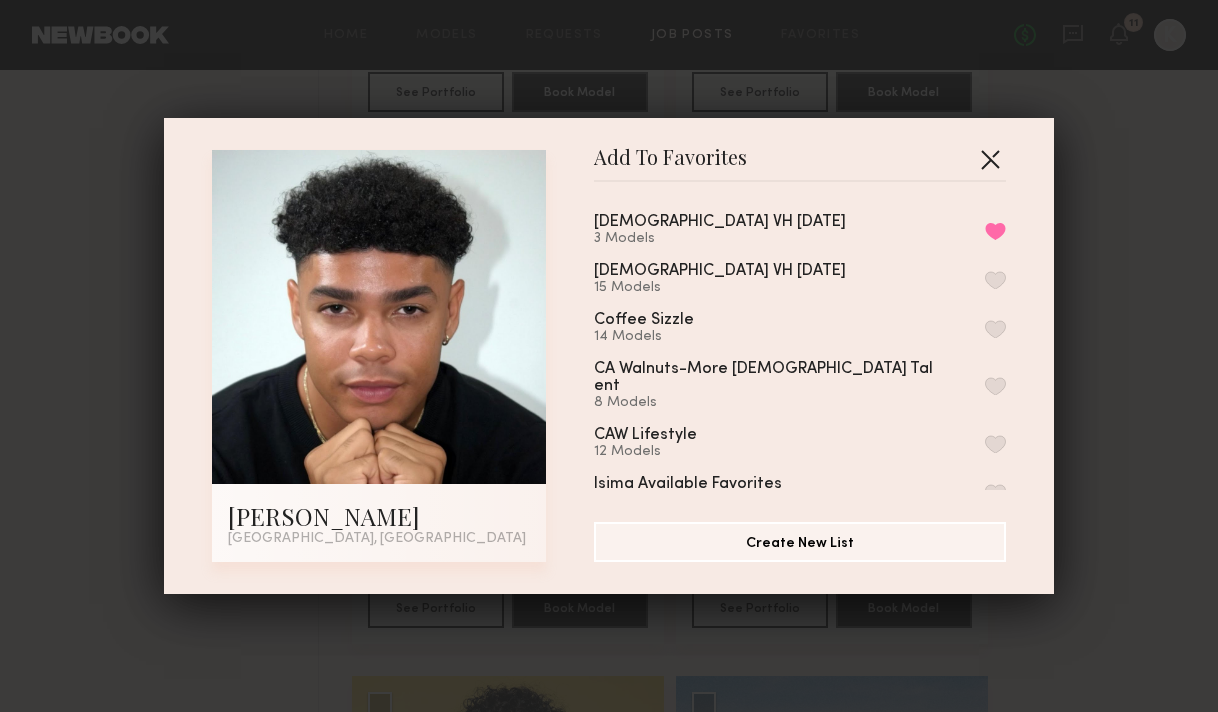 click at bounding box center [990, 159] 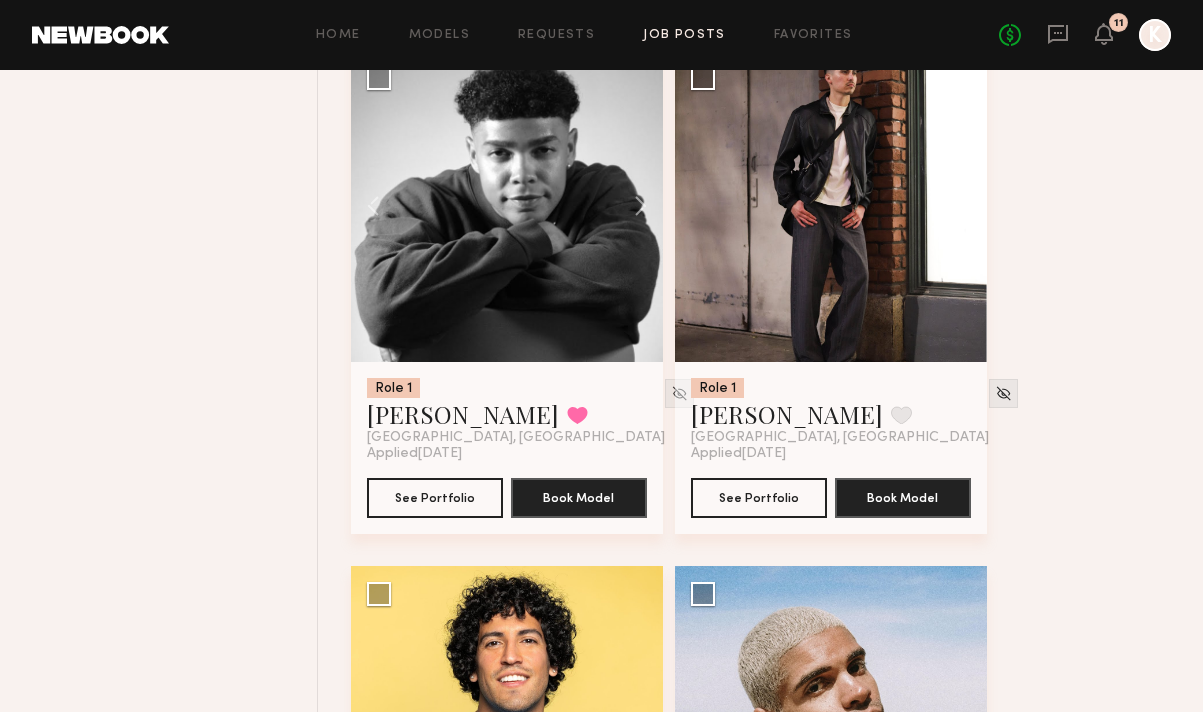 scroll, scrollTop: 3258, scrollLeft: 0, axis: vertical 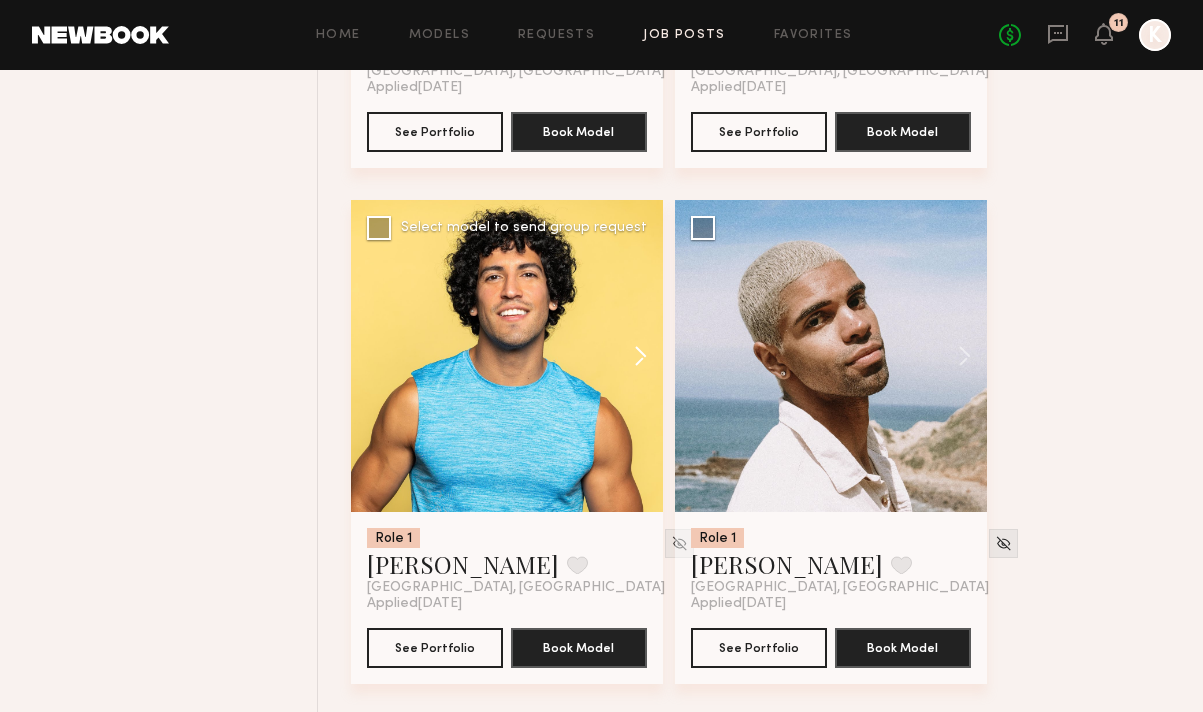 click 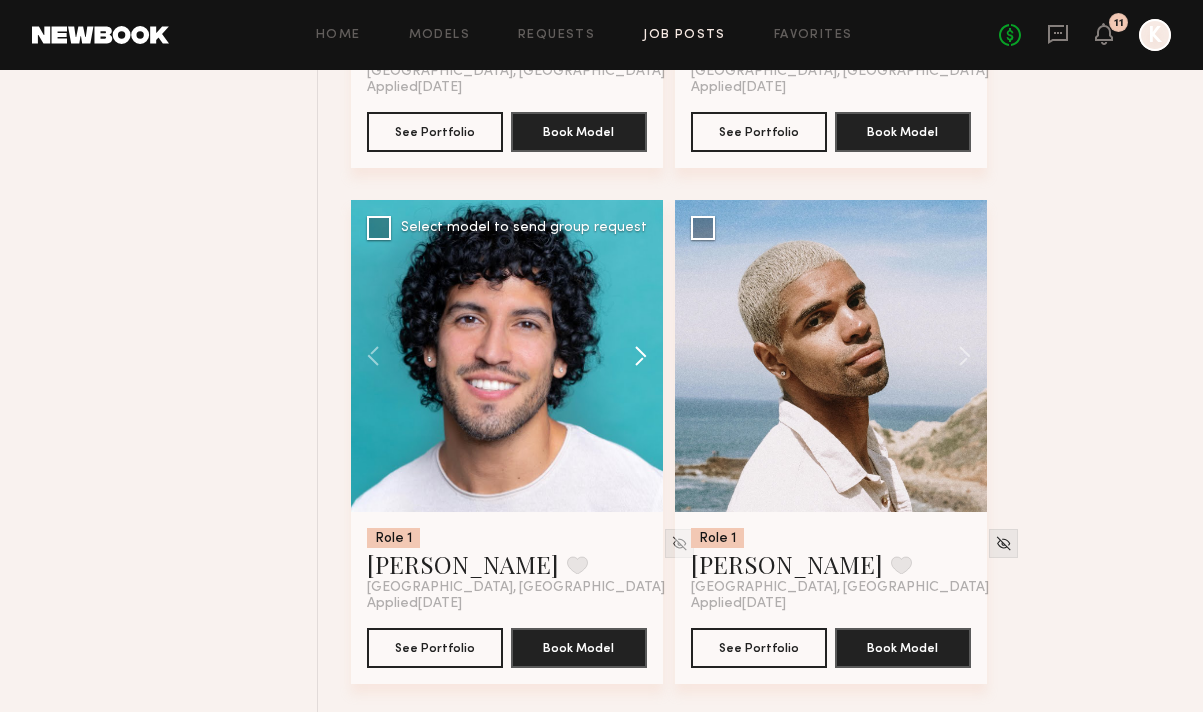 click 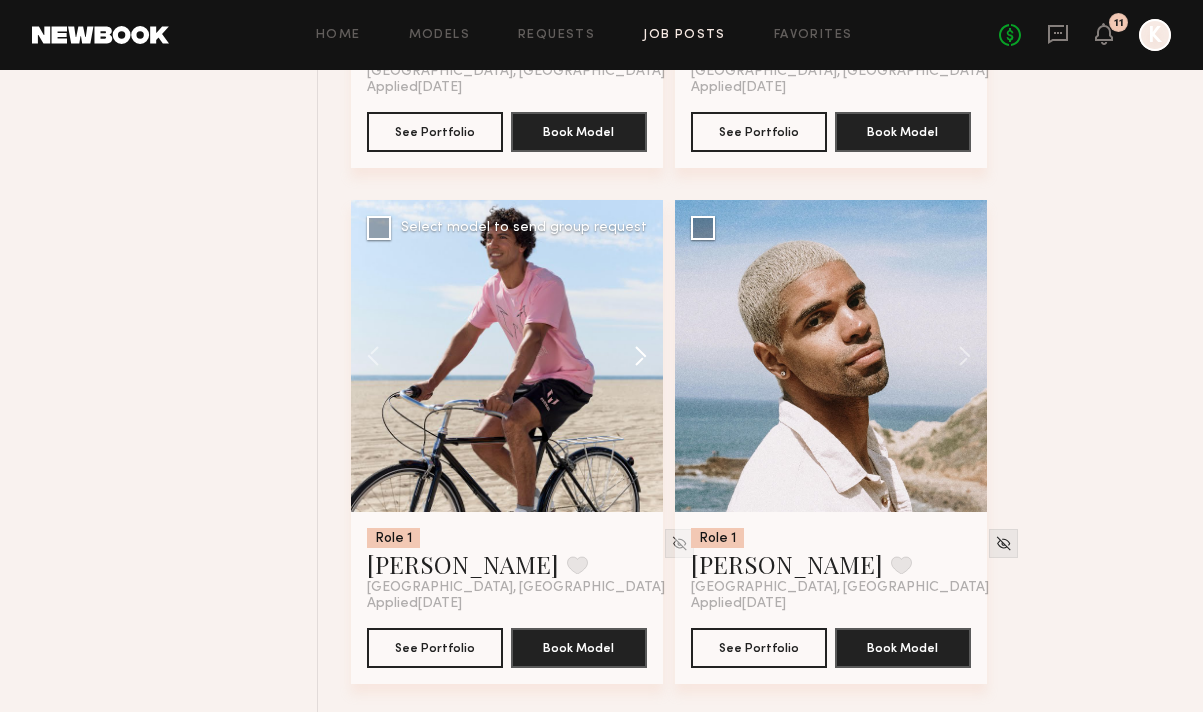 click 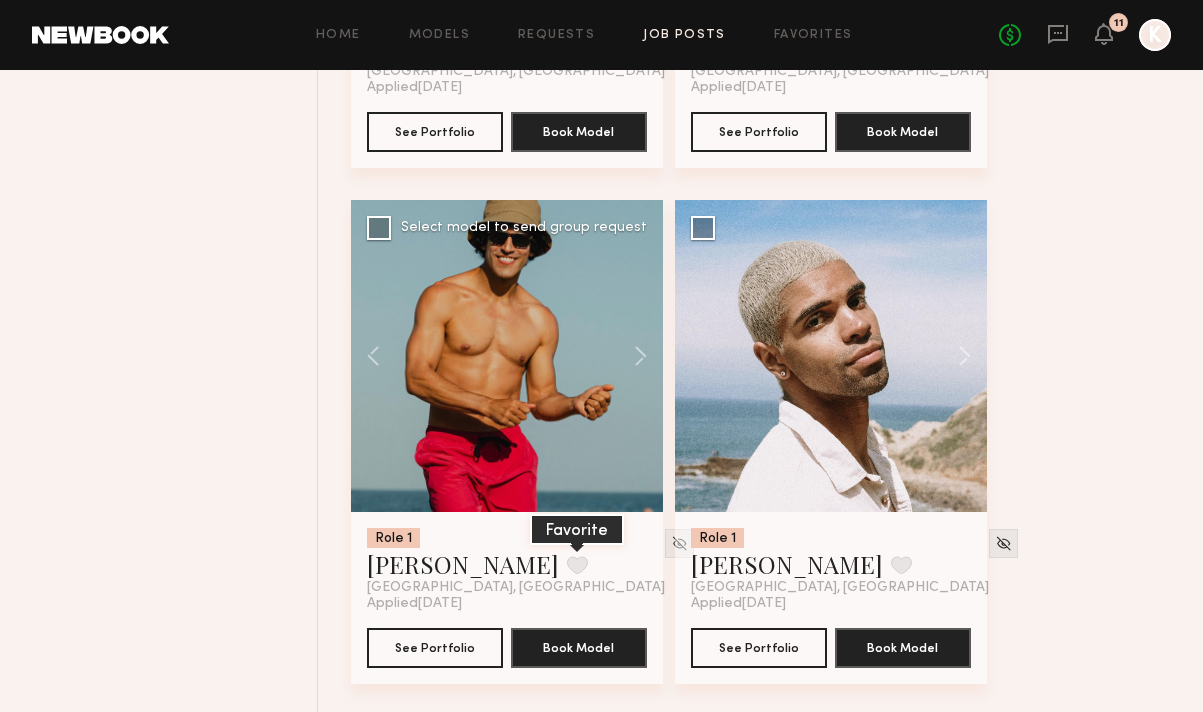 click 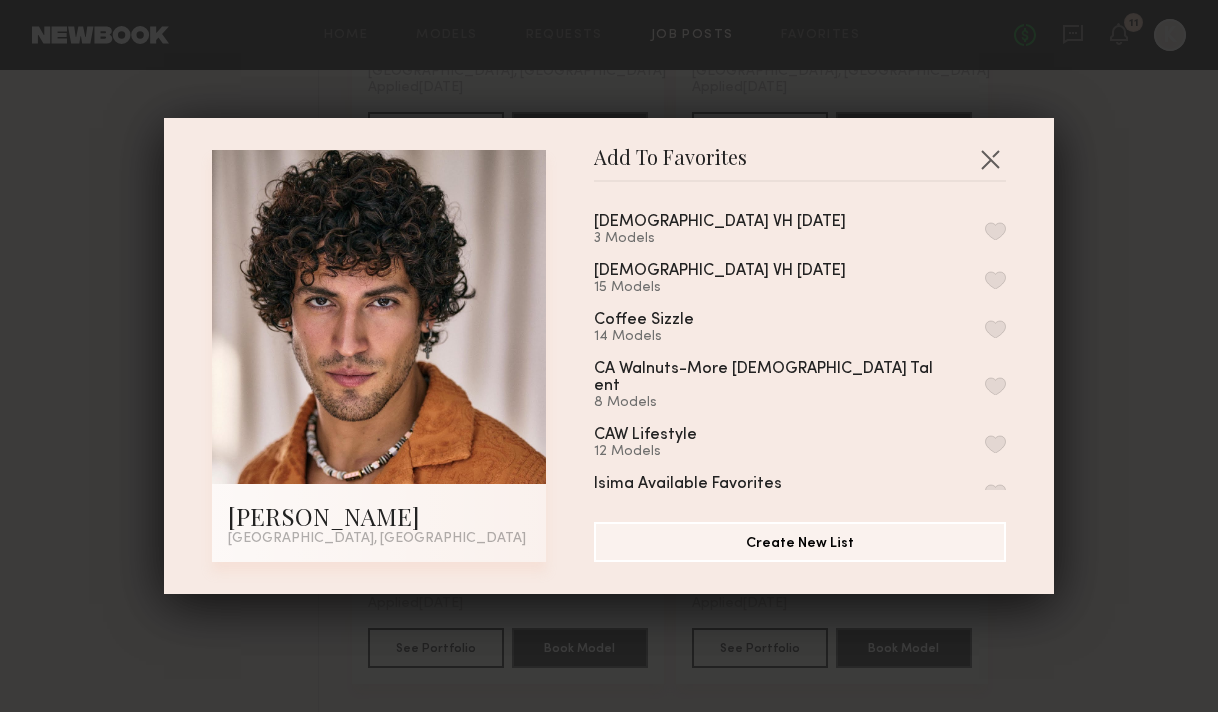 click at bounding box center [995, 231] 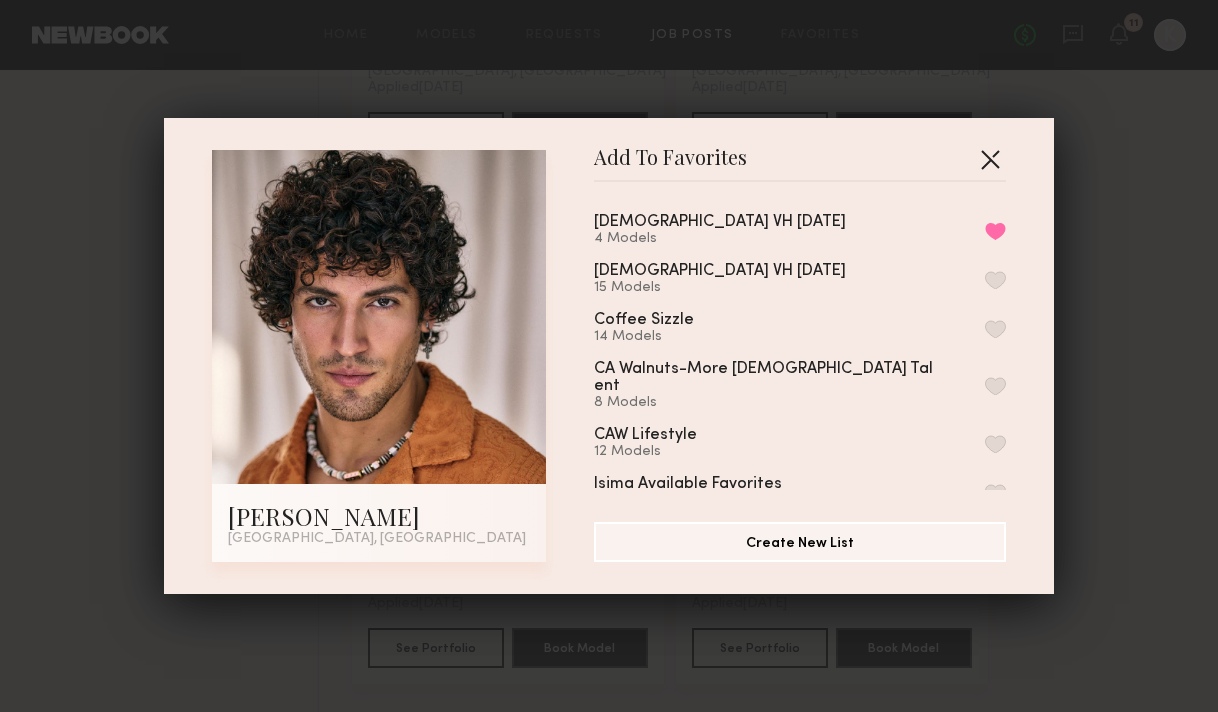 click at bounding box center [990, 159] 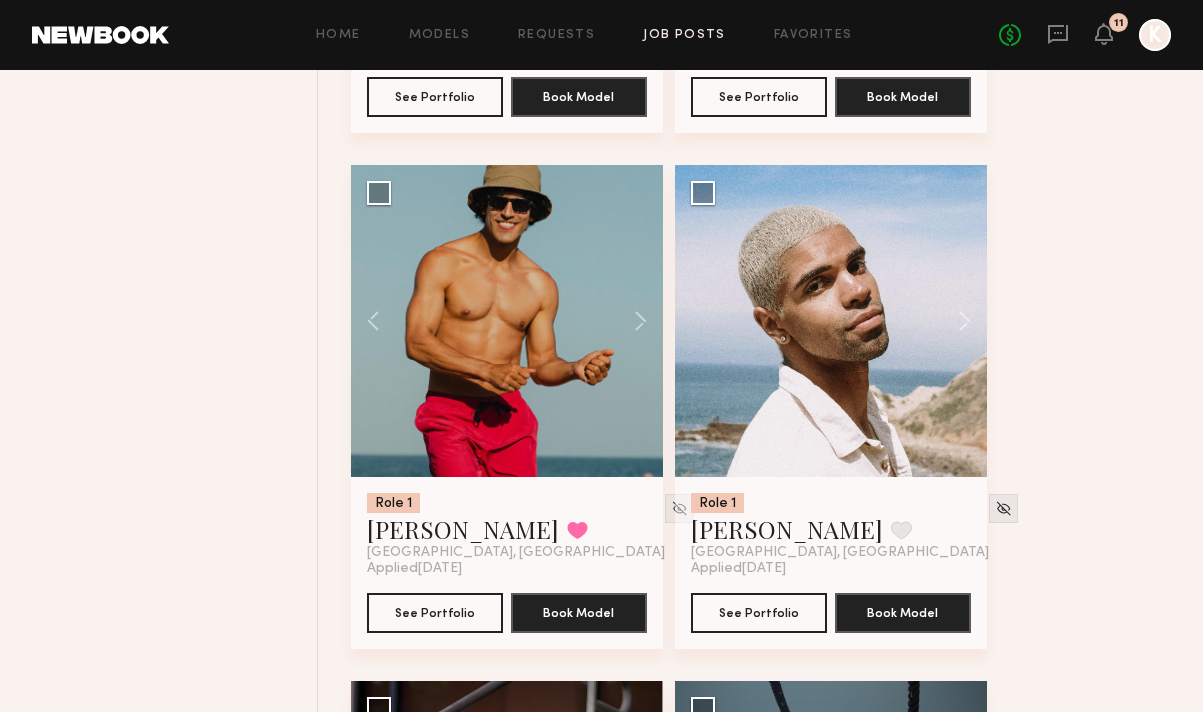 scroll, scrollTop: 3327, scrollLeft: 0, axis: vertical 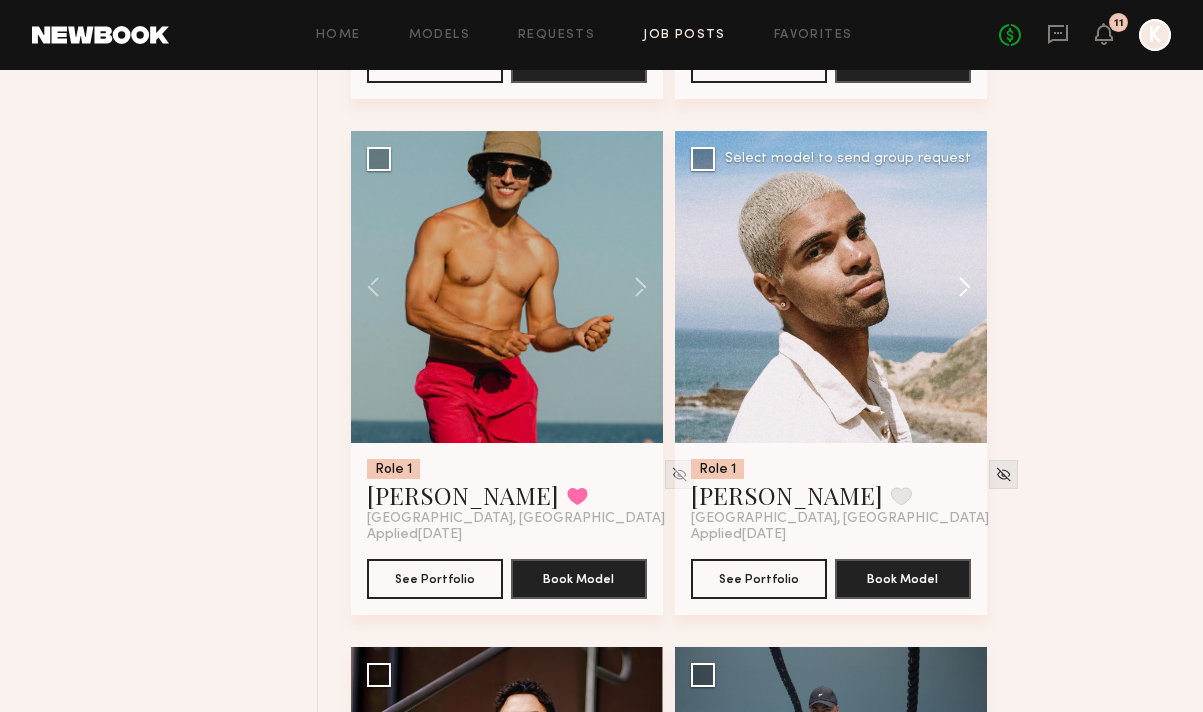 click 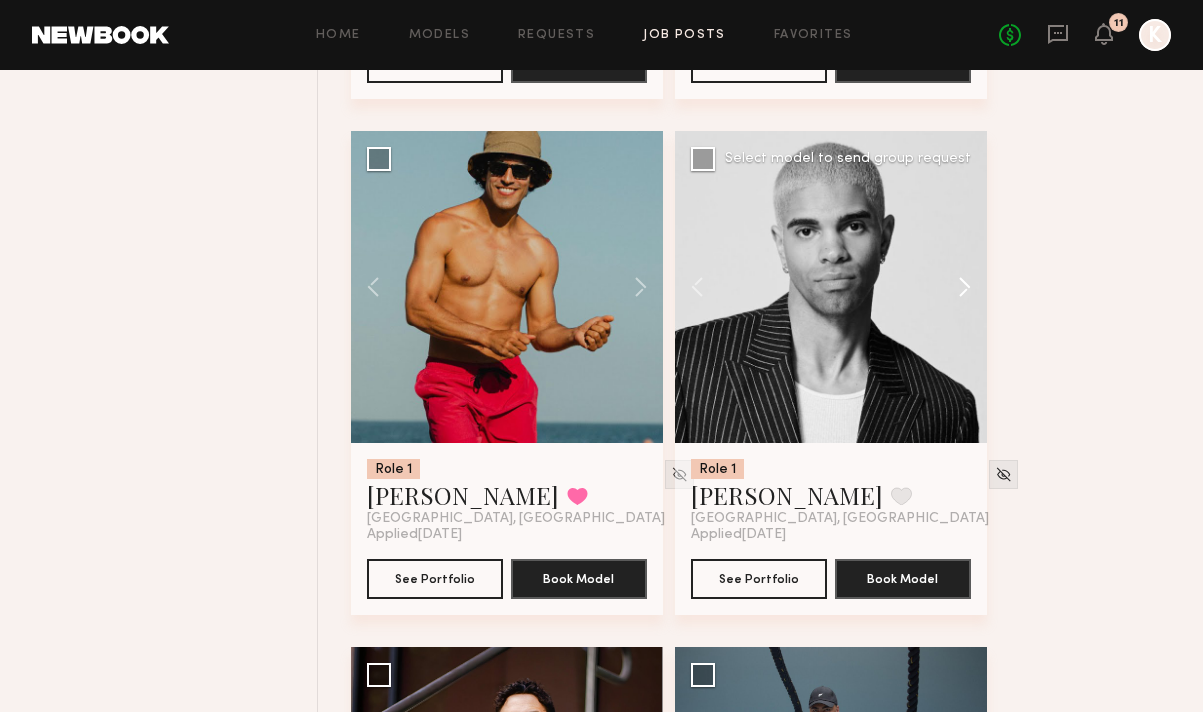click 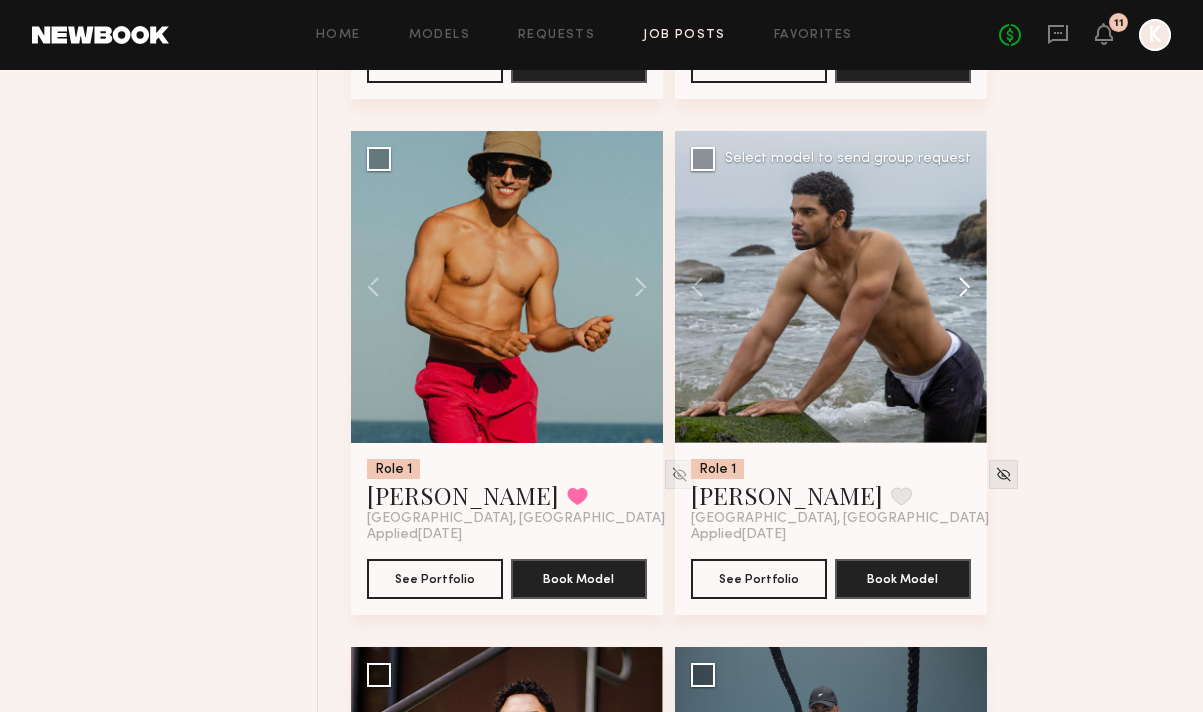 click 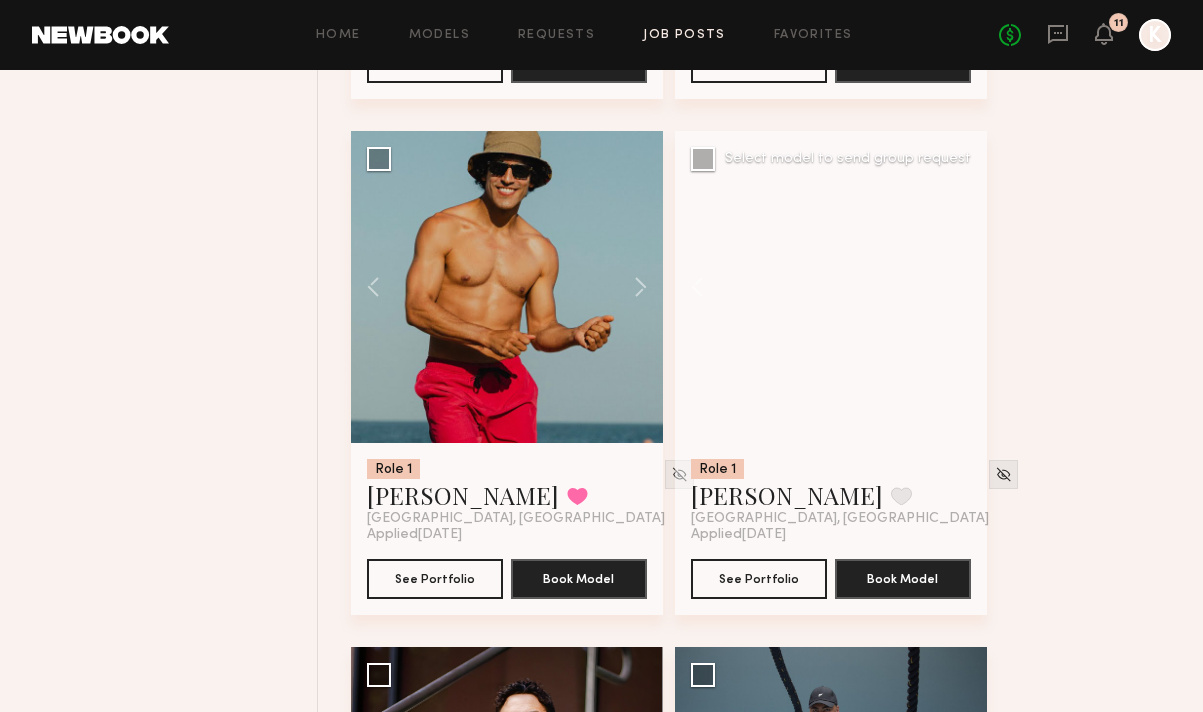 click 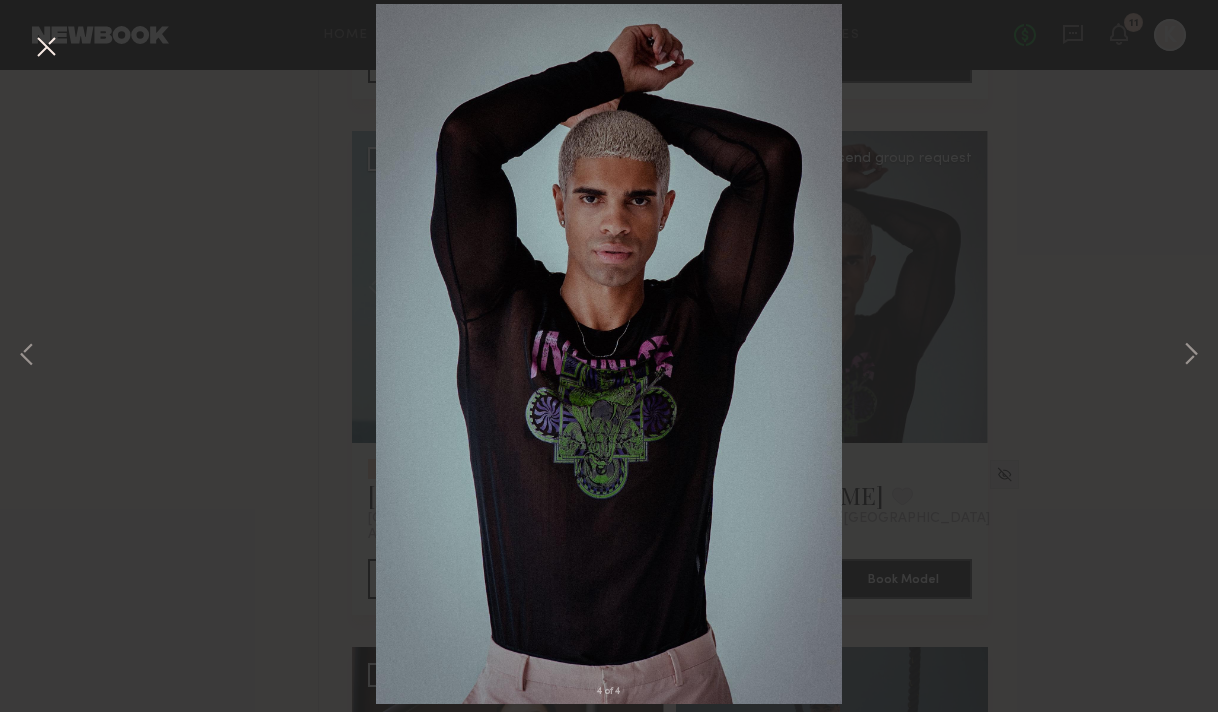 click at bounding box center [46, 48] 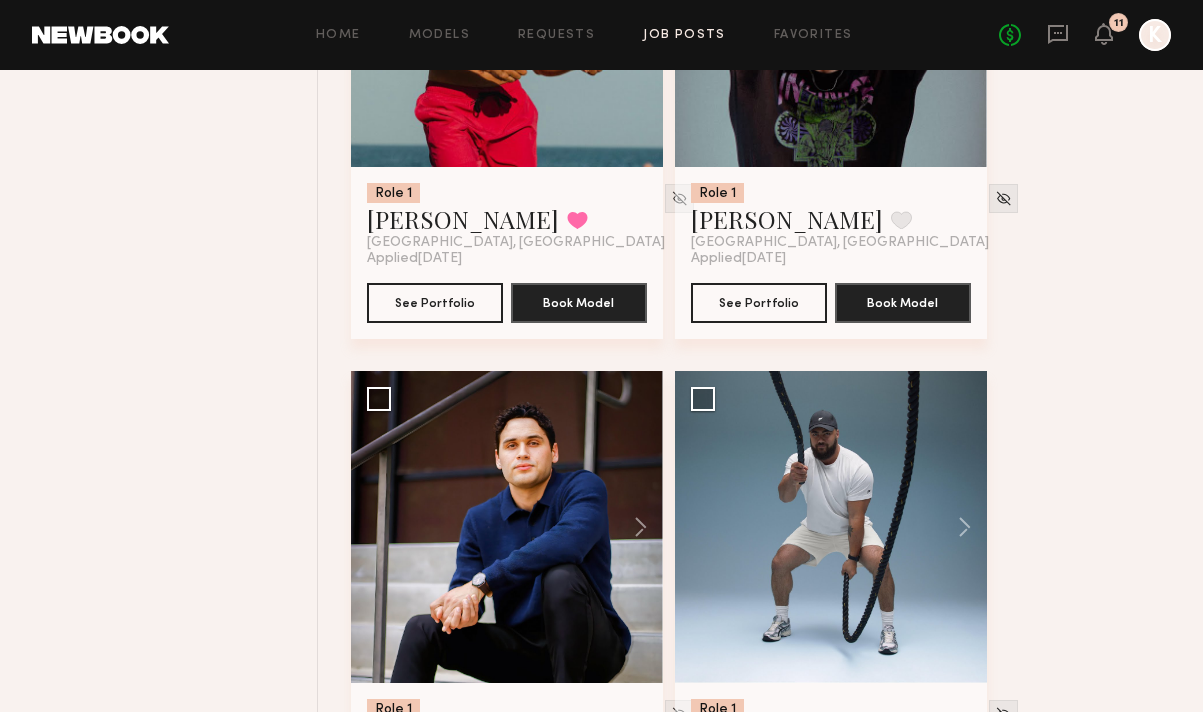 scroll, scrollTop: 3808, scrollLeft: 0, axis: vertical 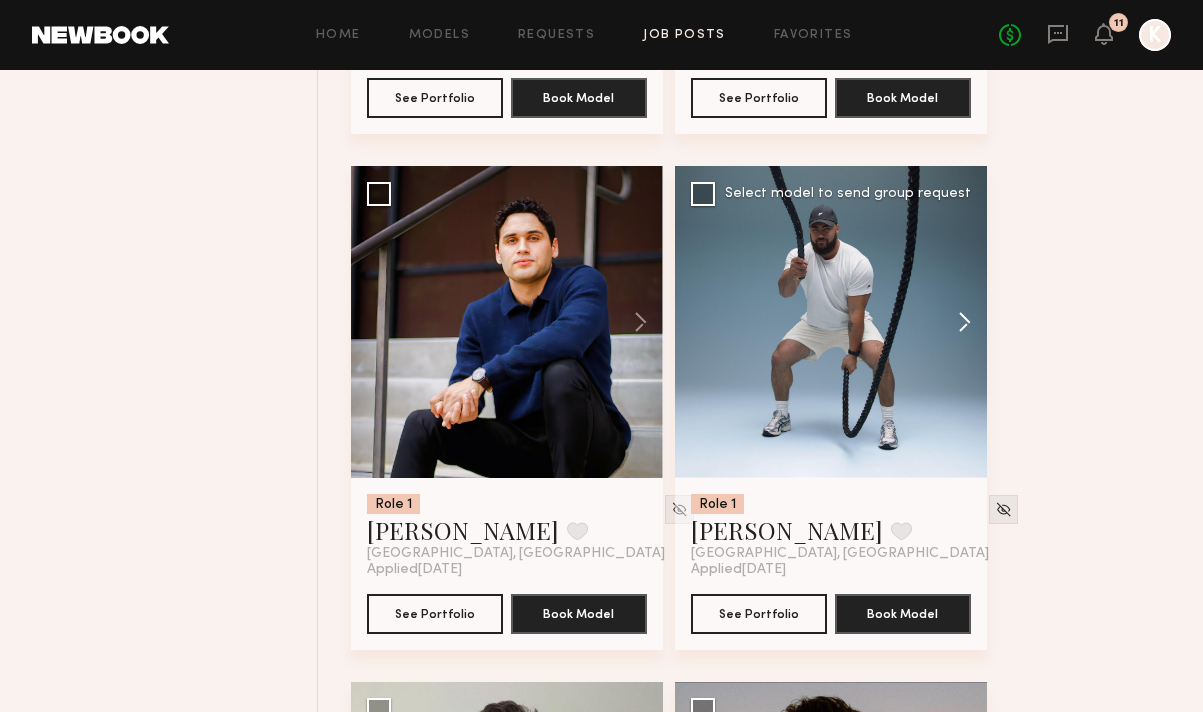 click 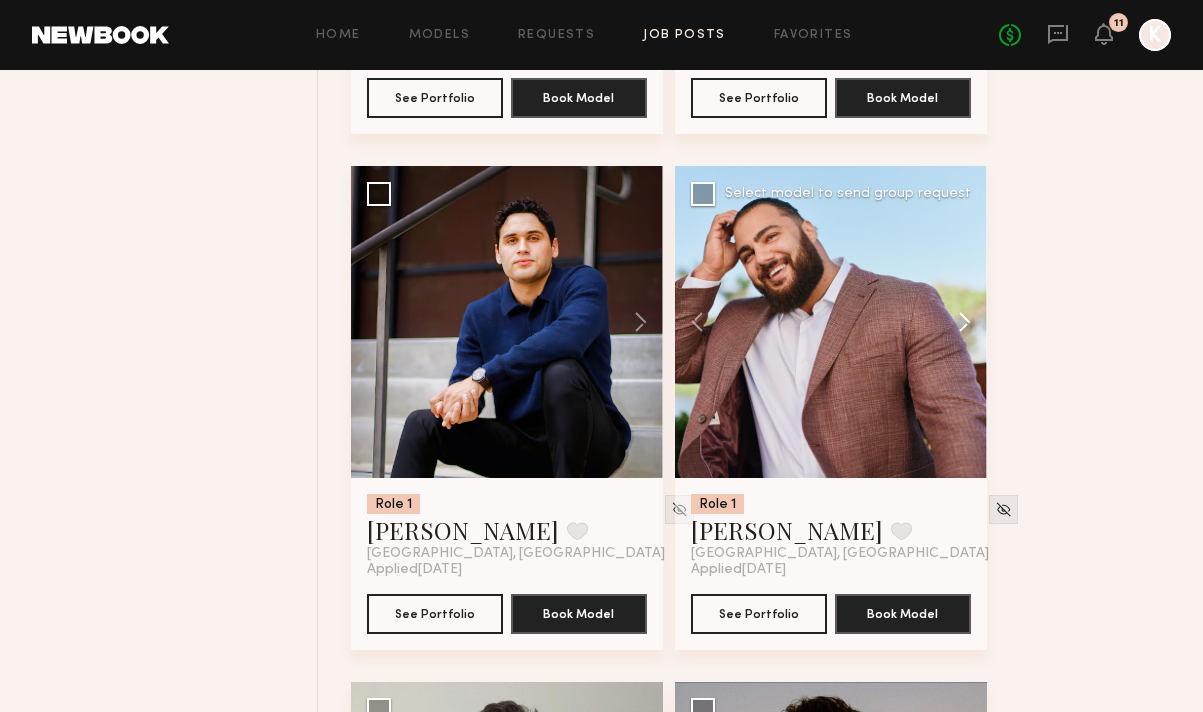 click 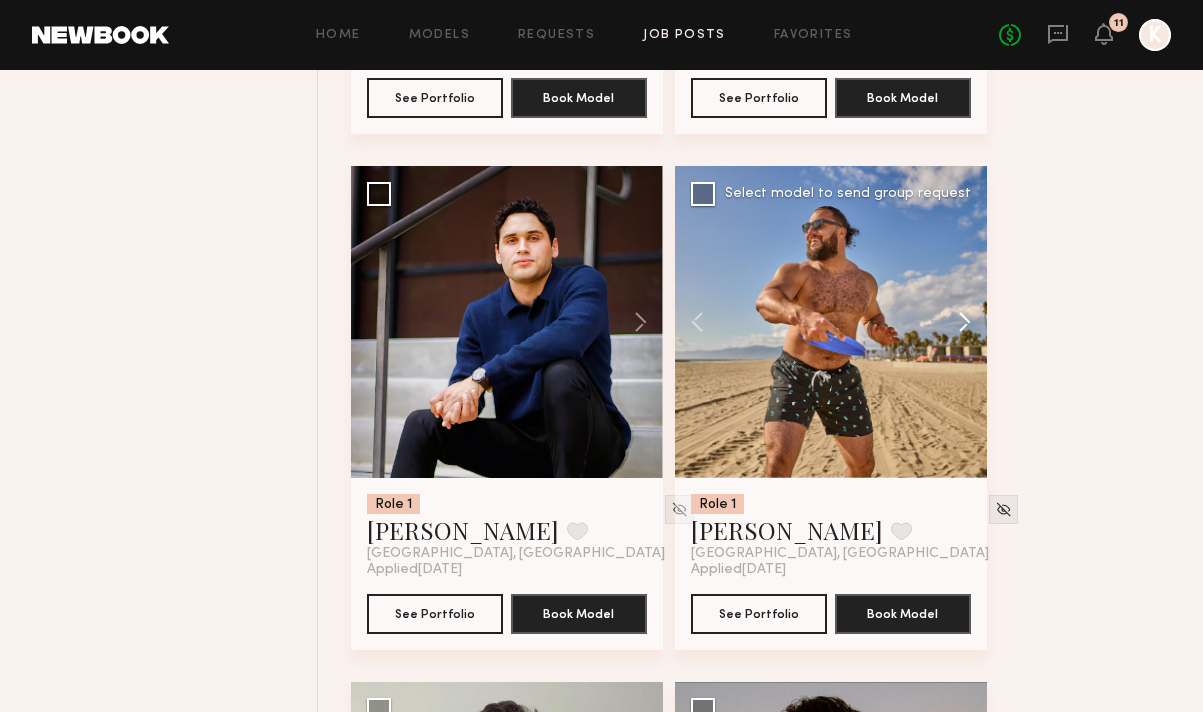 click 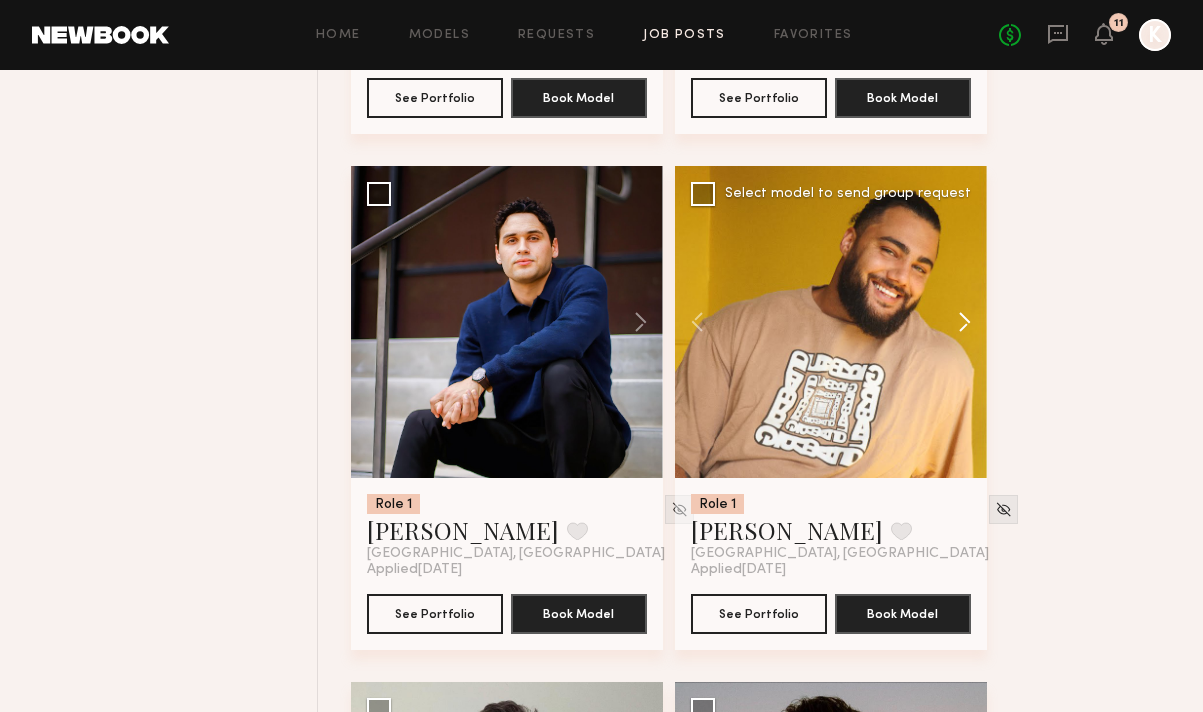 click 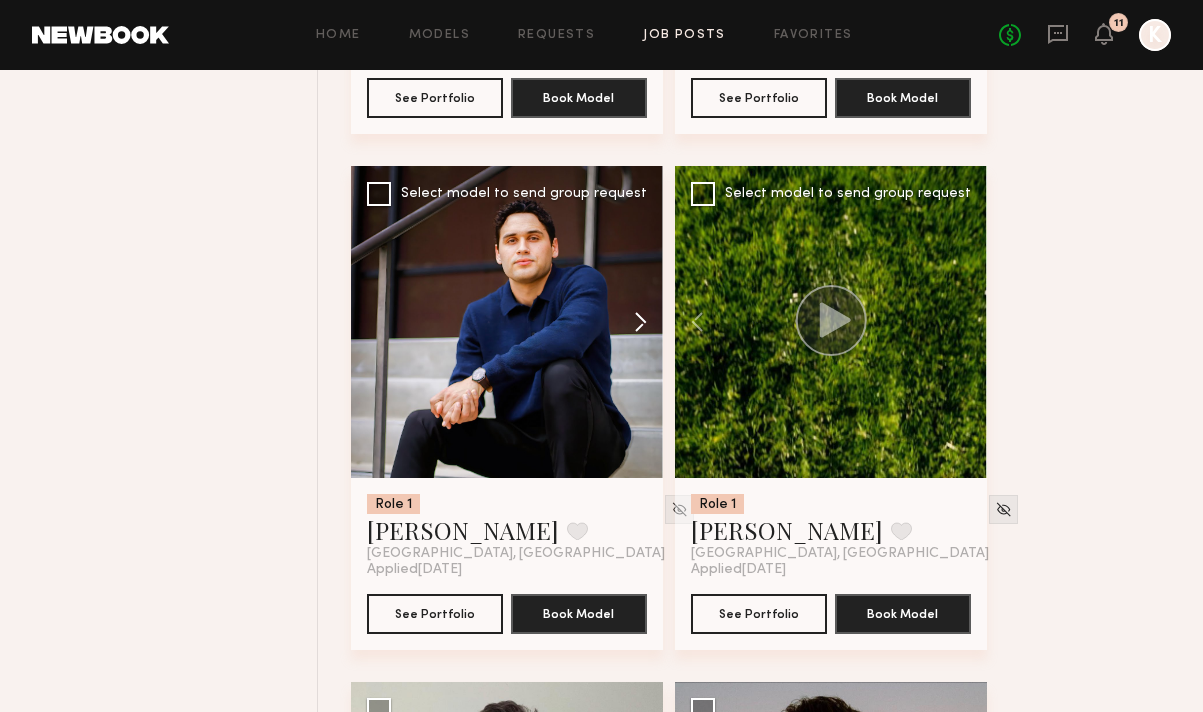 click 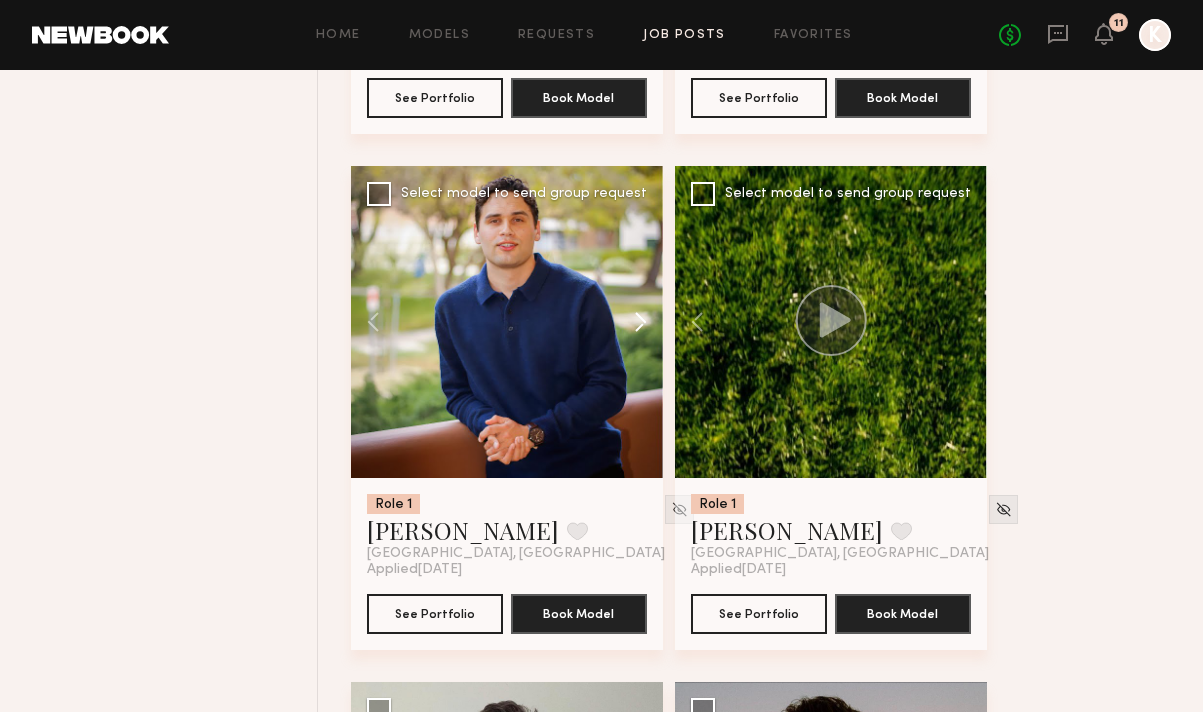 click 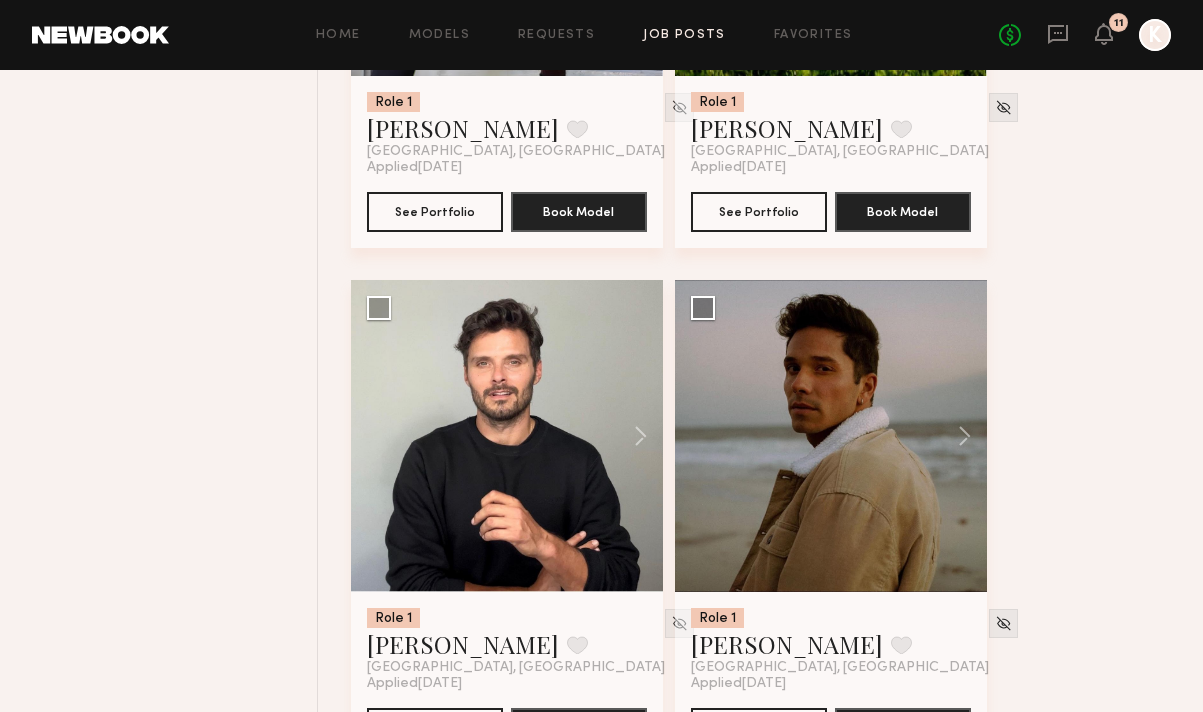 scroll, scrollTop: 4286, scrollLeft: 0, axis: vertical 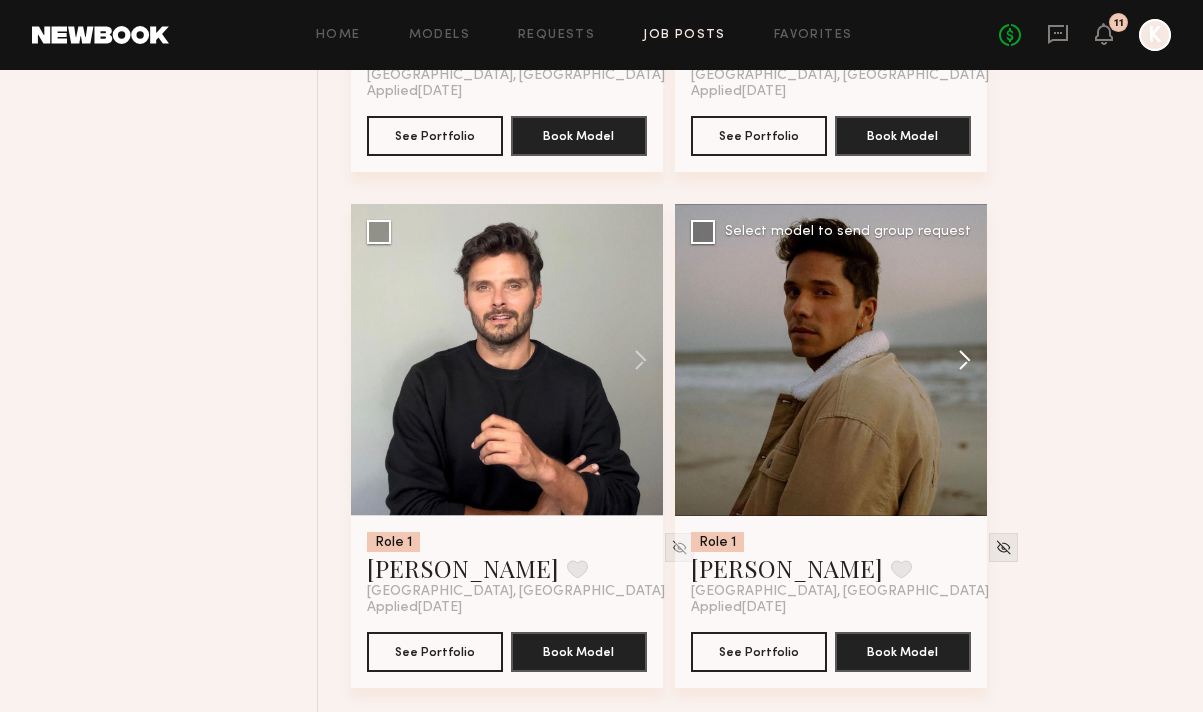 click 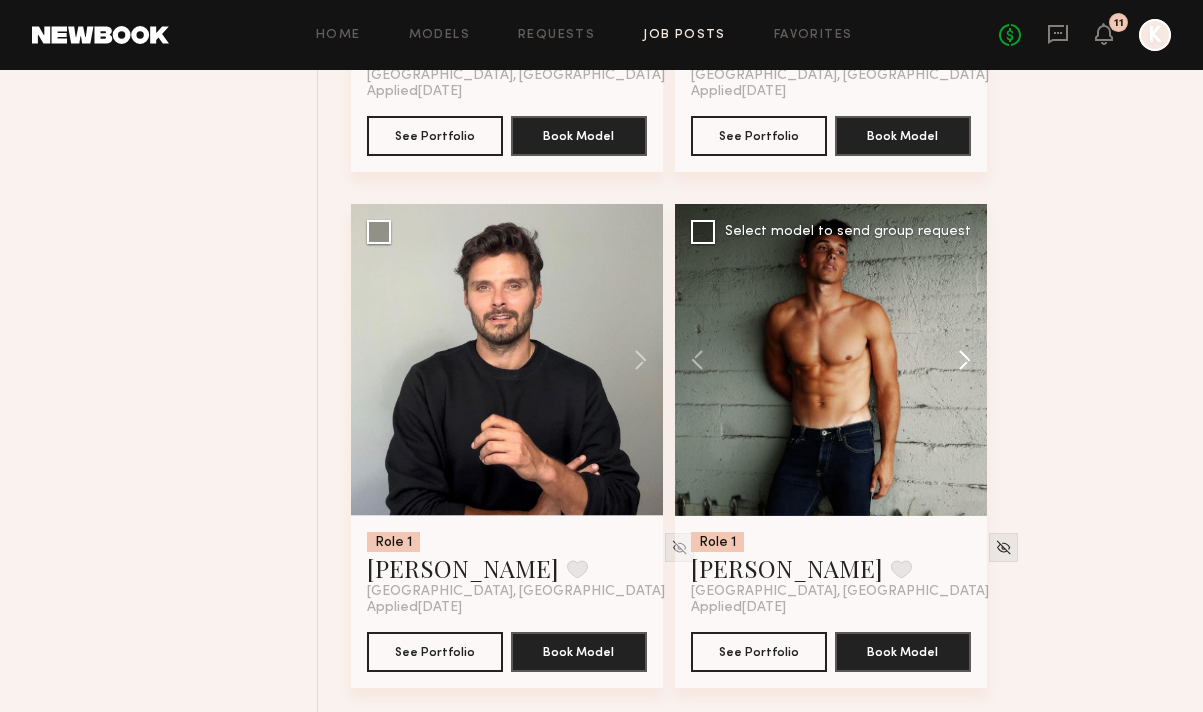 click 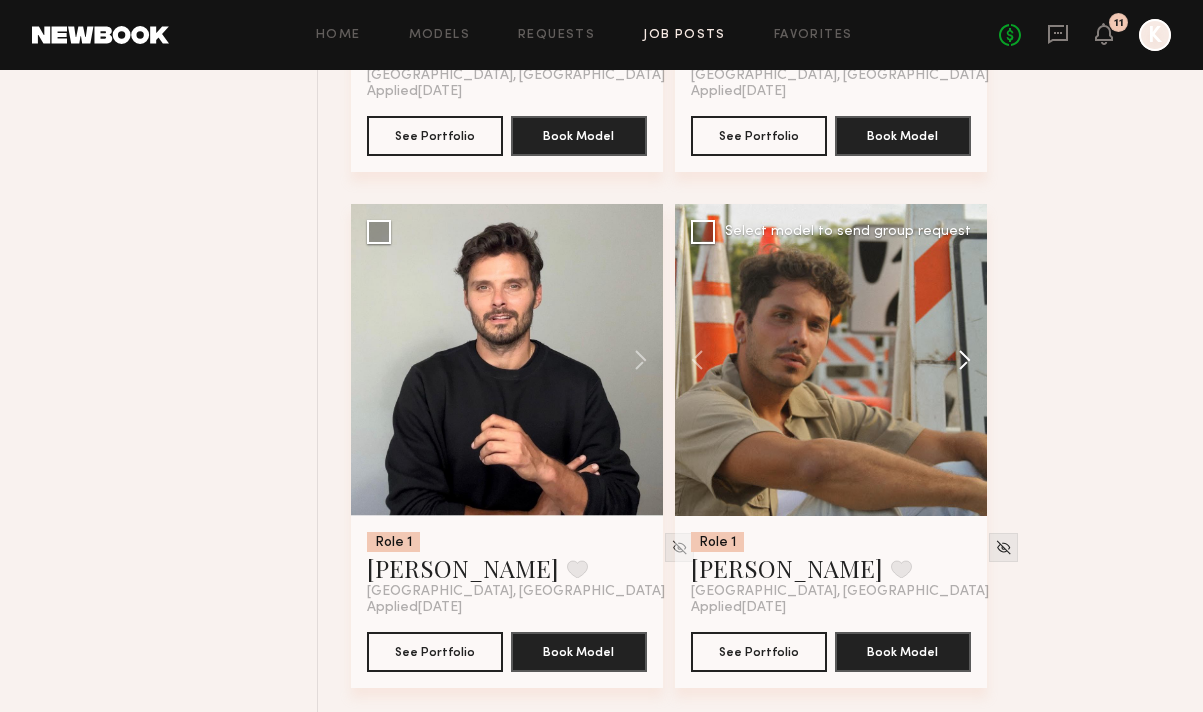 click 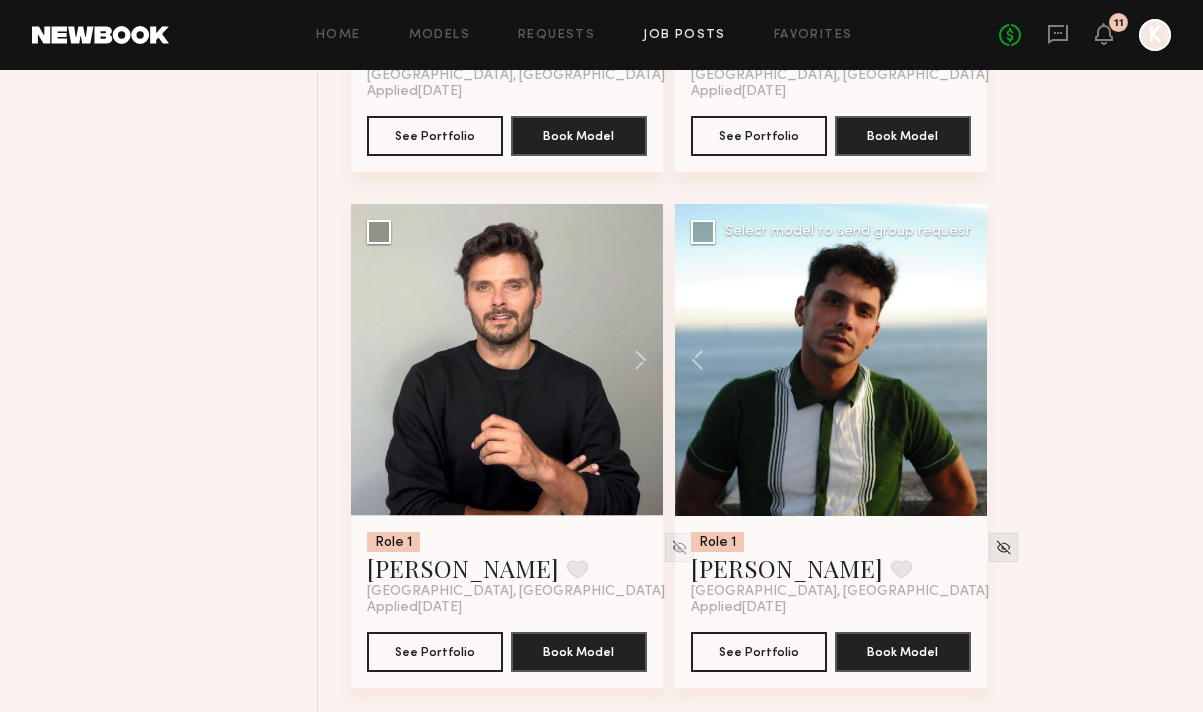 click 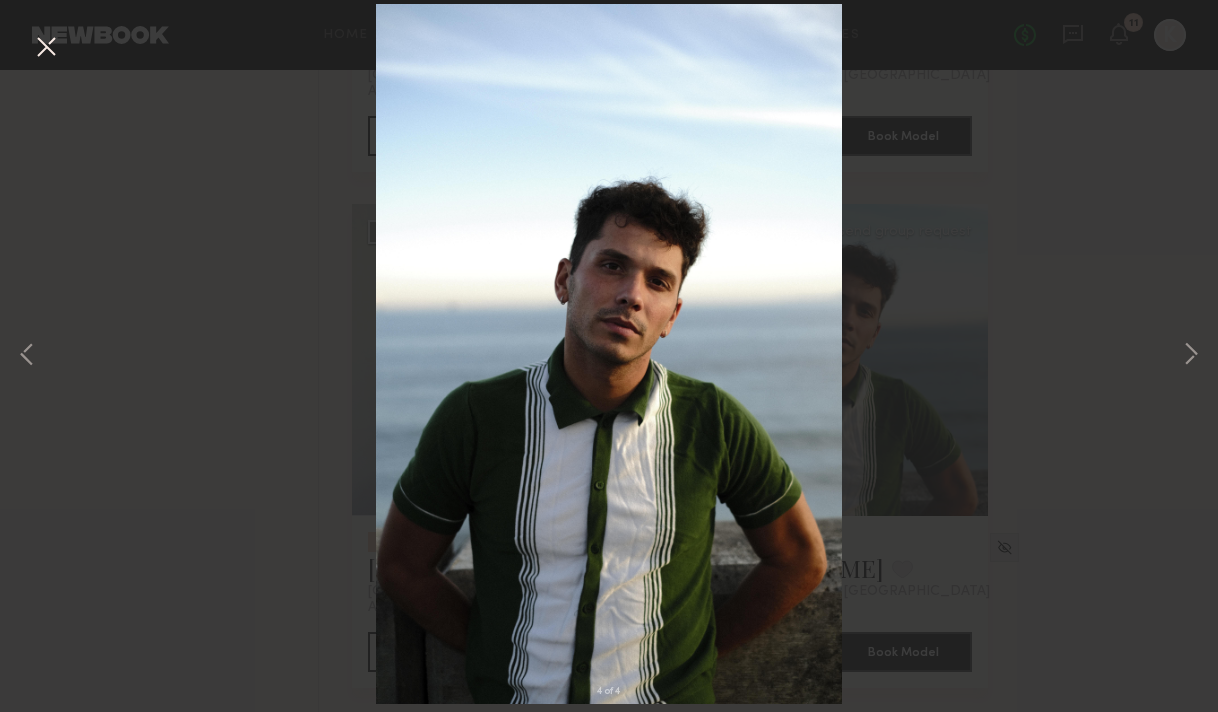 click at bounding box center (46, 48) 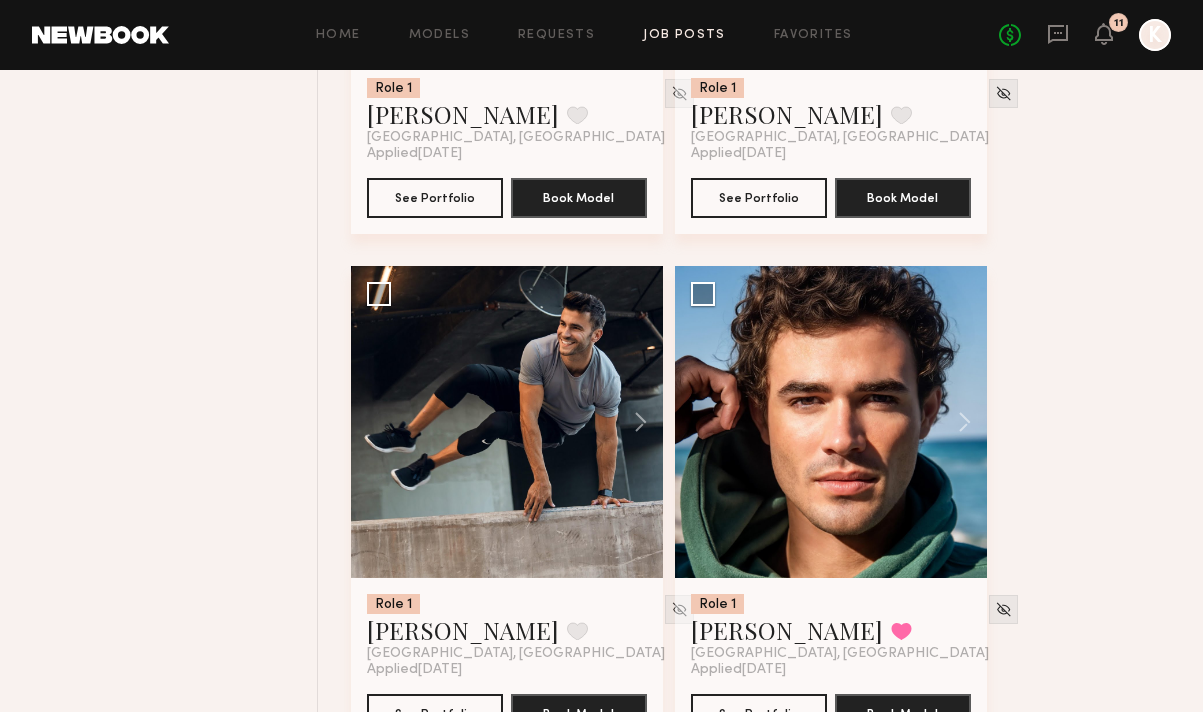 scroll, scrollTop: 4794, scrollLeft: 0, axis: vertical 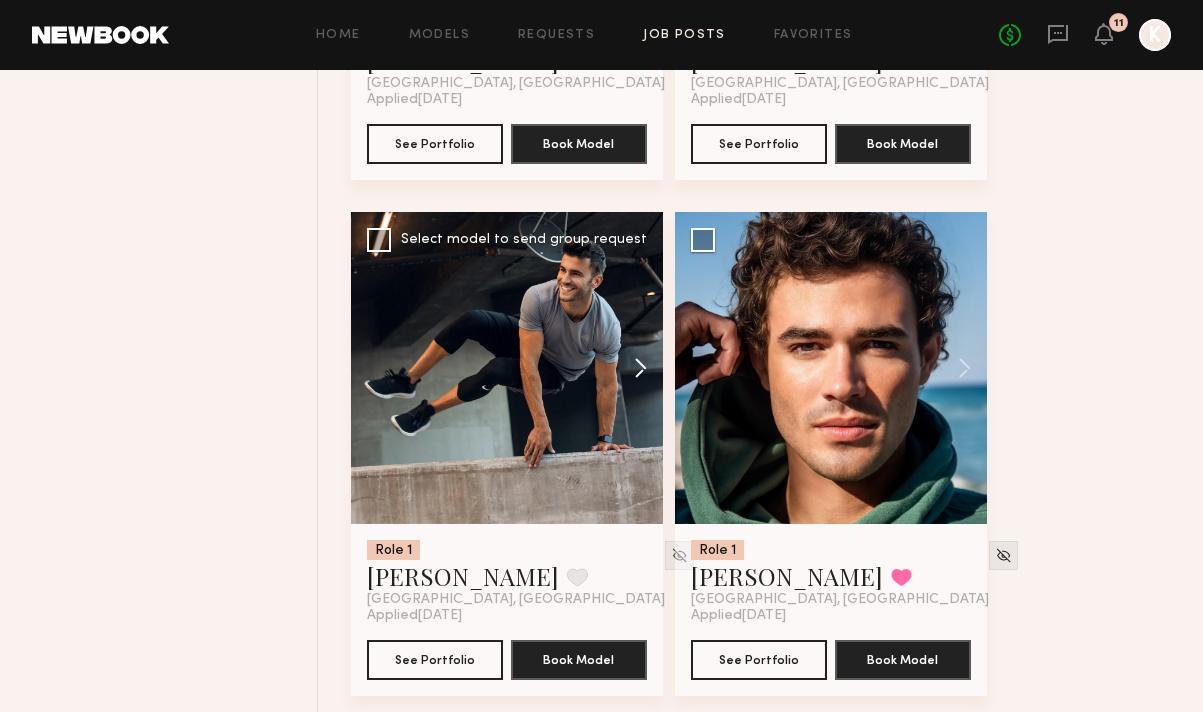 click 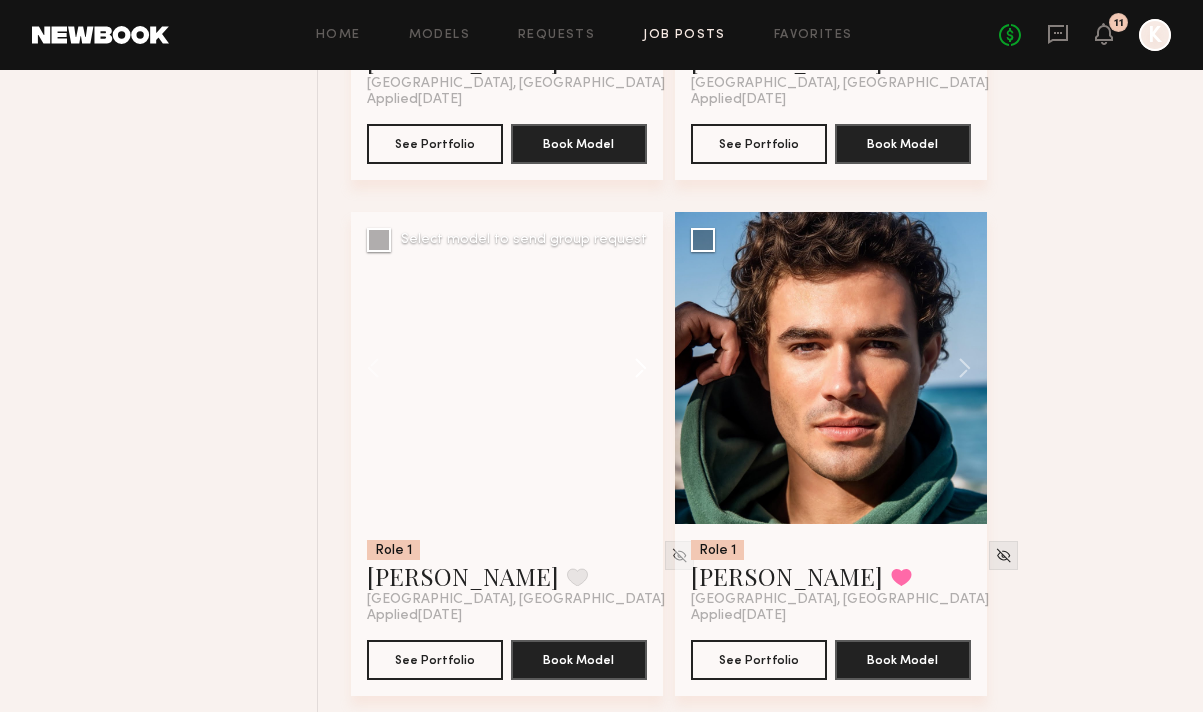 click 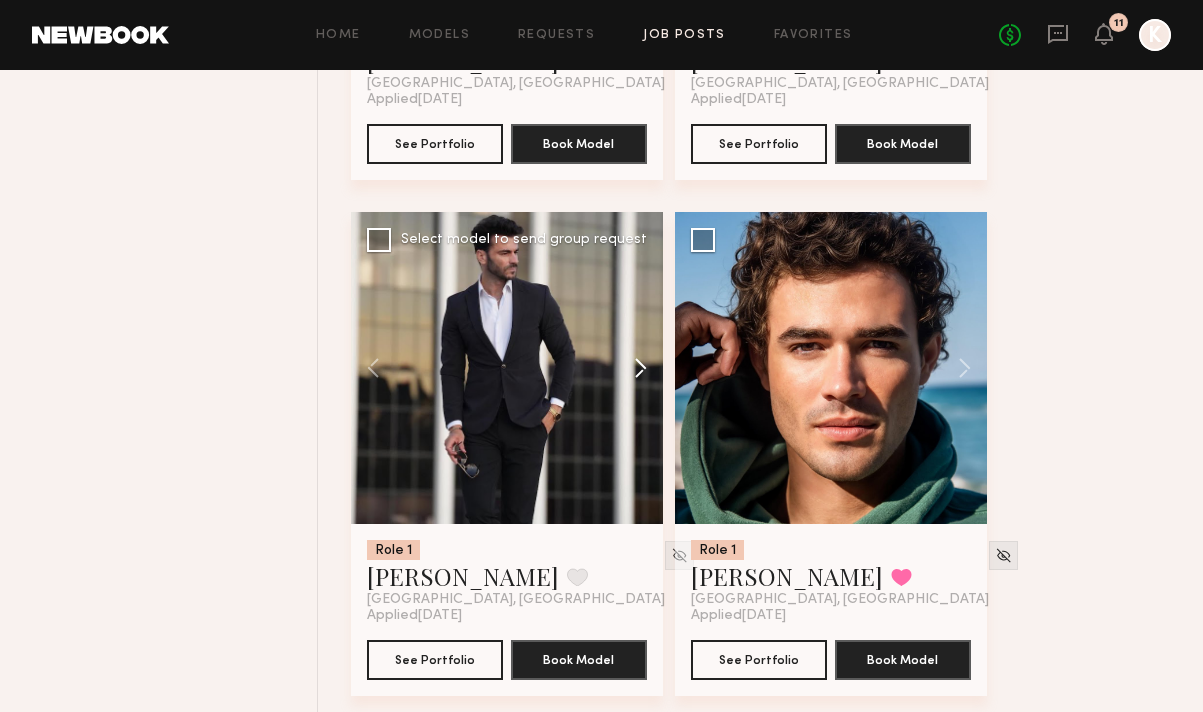 click 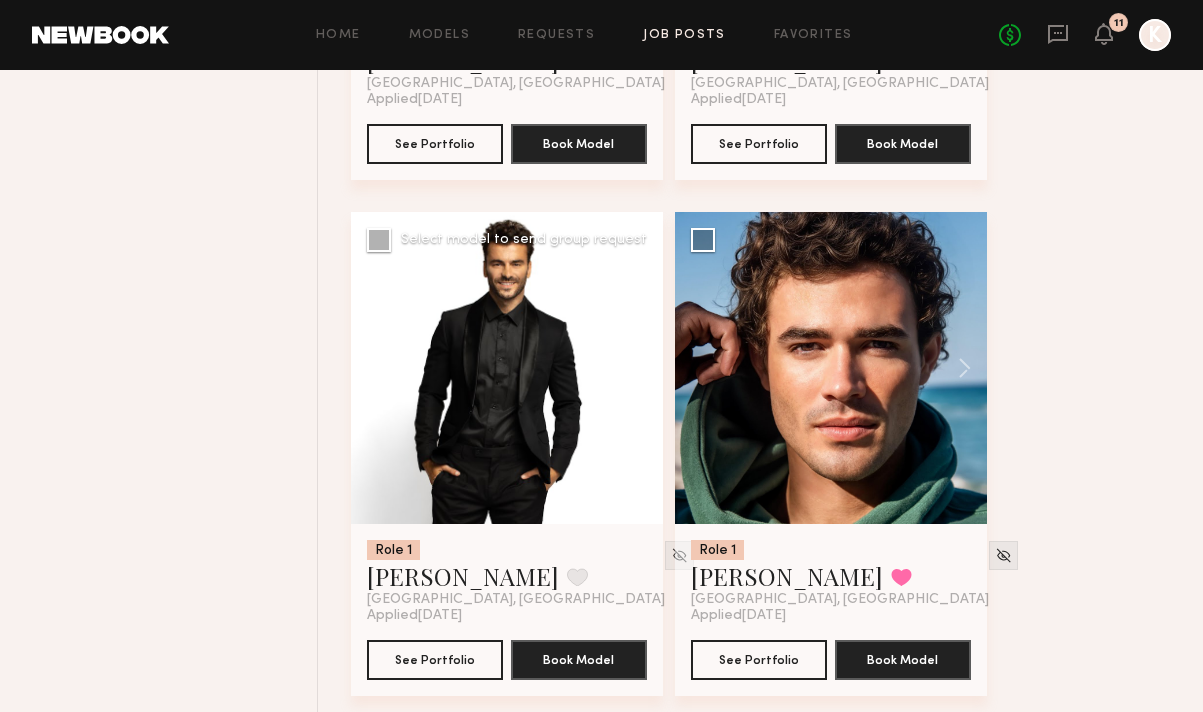 click 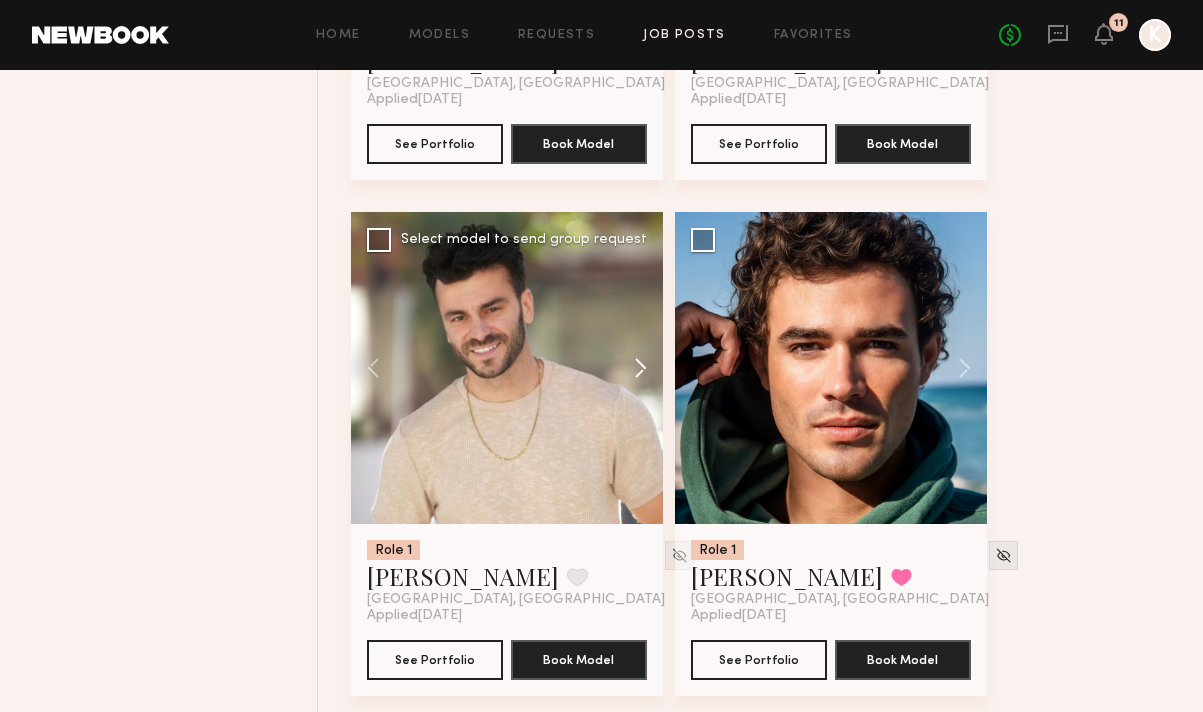 click 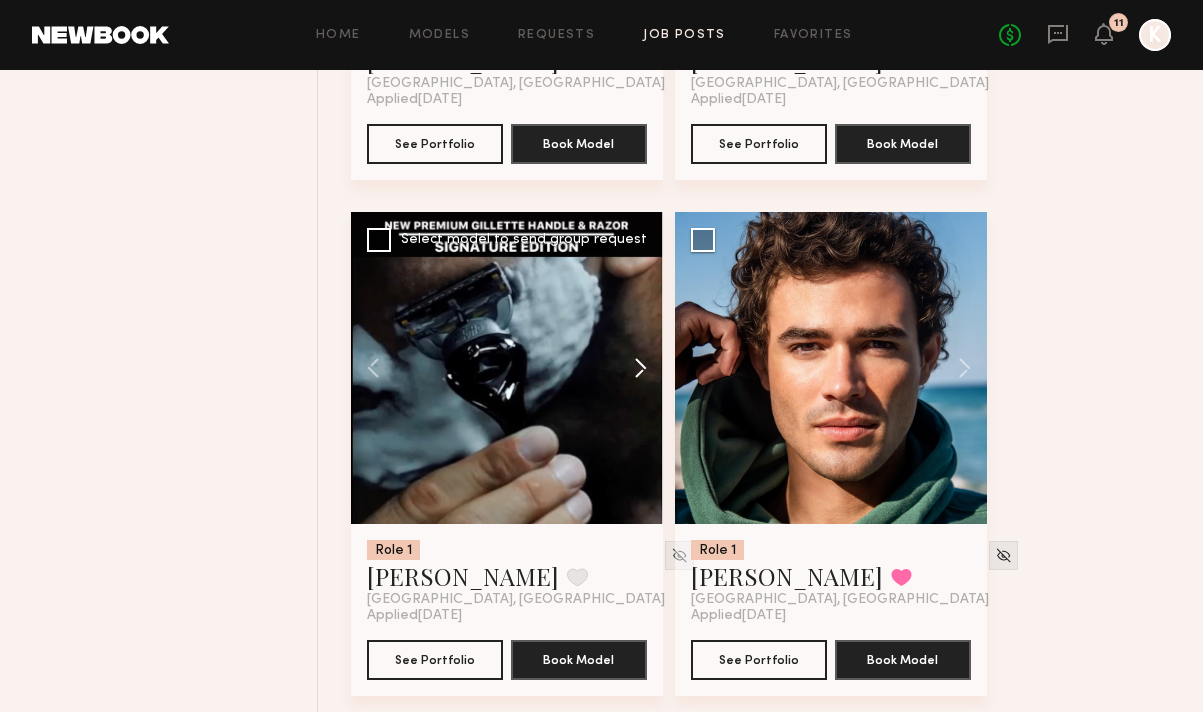 click 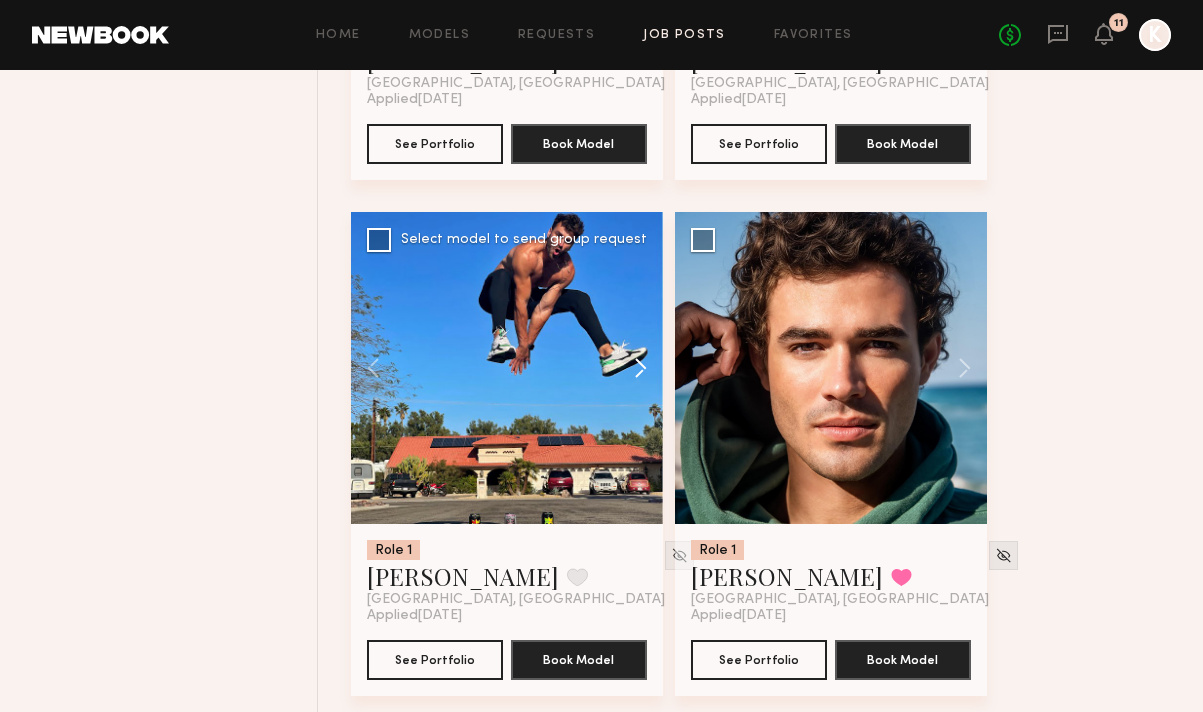 click 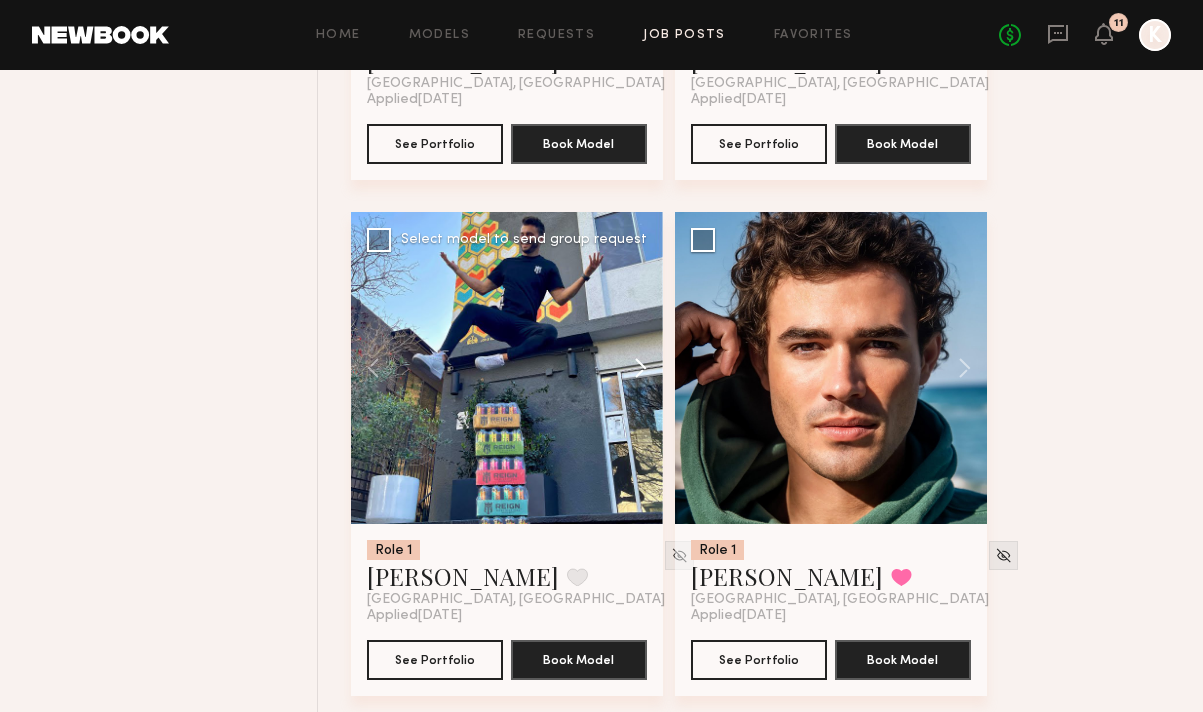 click 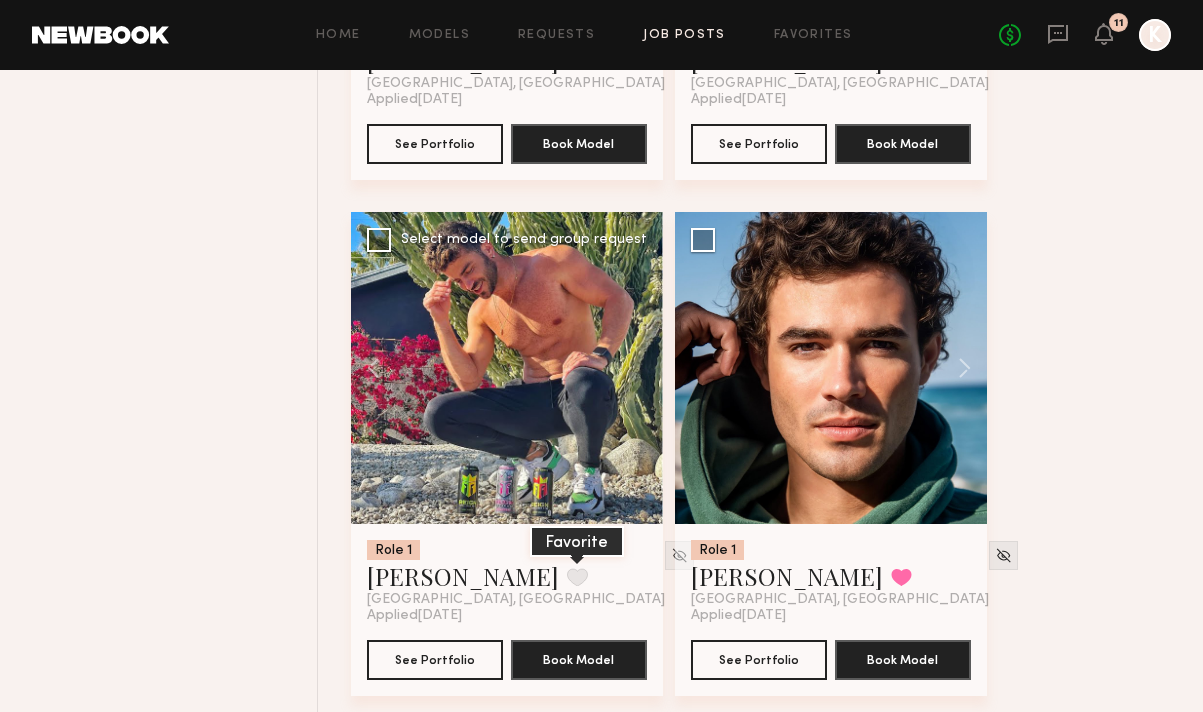 click 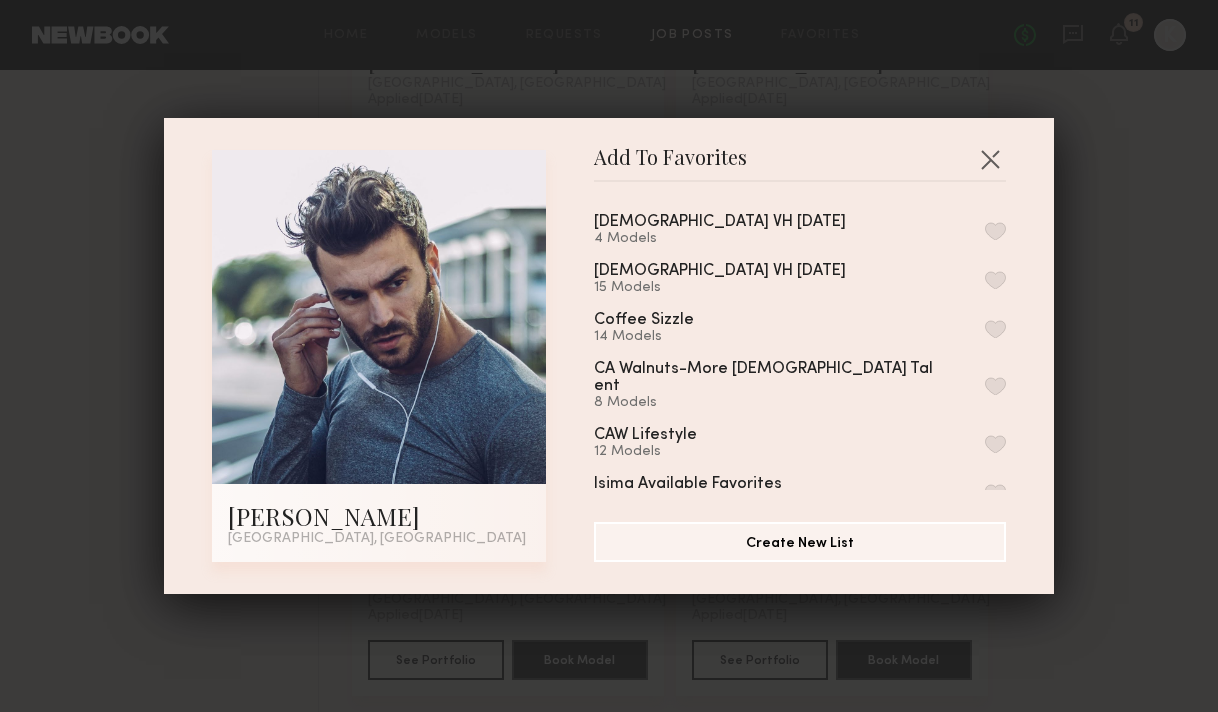 click at bounding box center [995, 231] 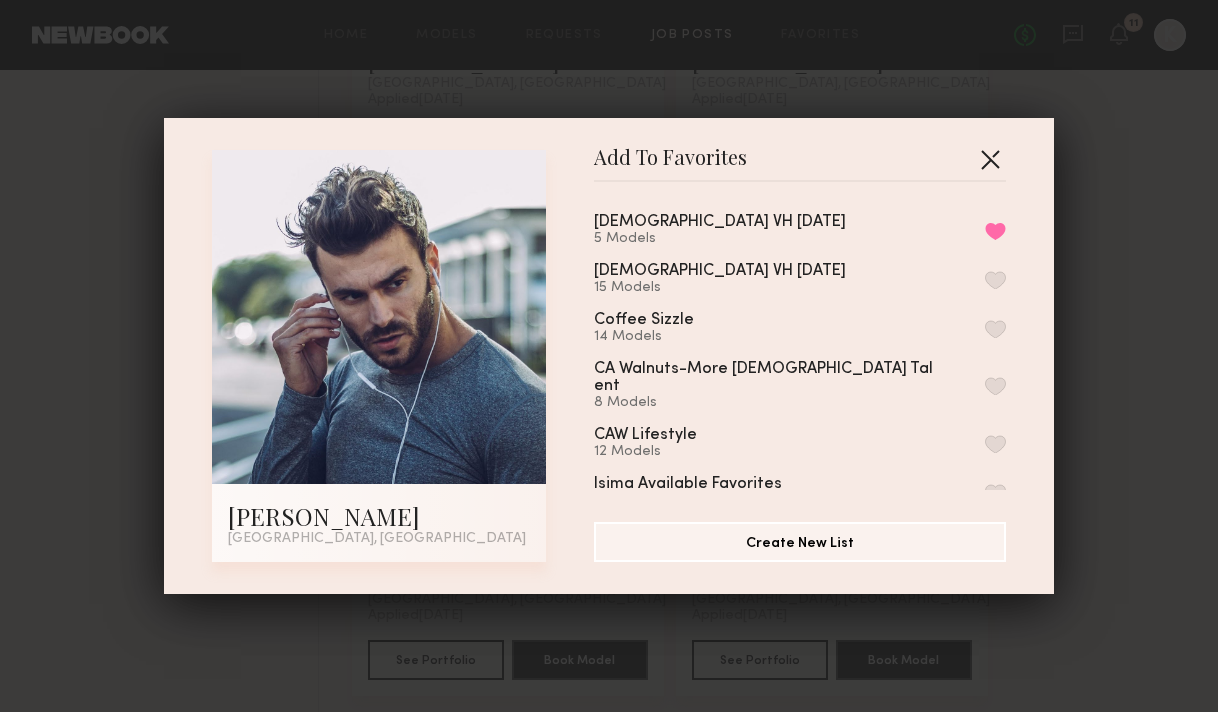 click at bounding box center [990, 159] 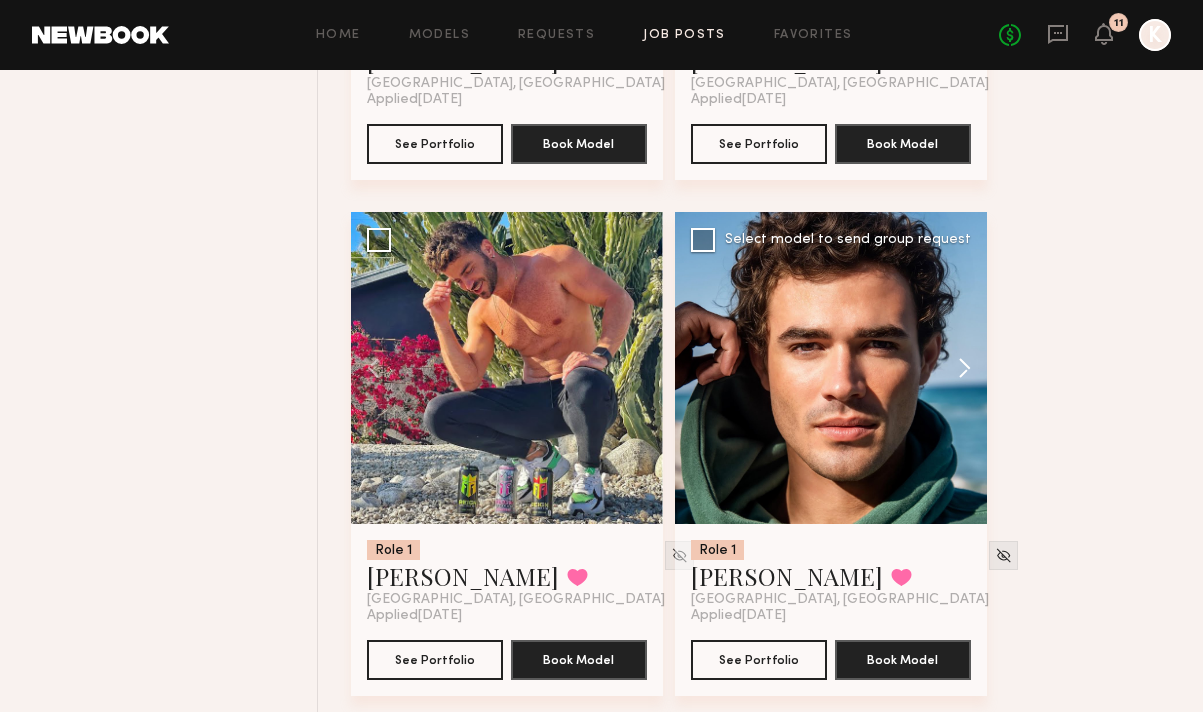 click 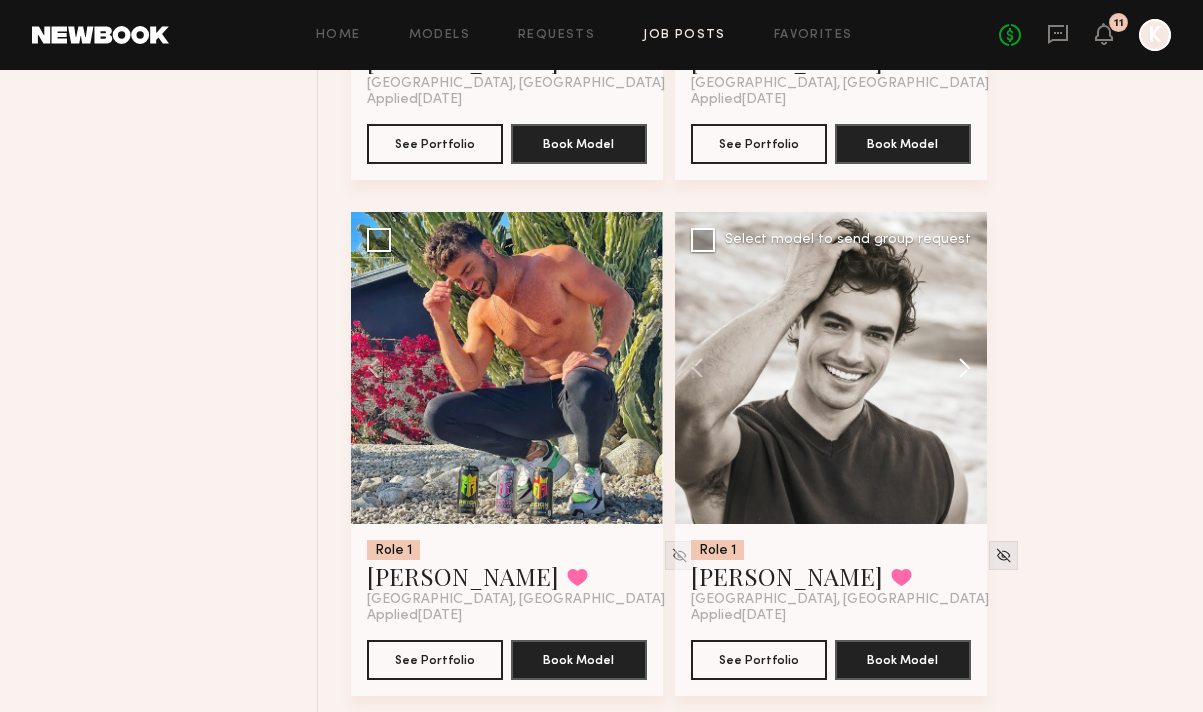 click 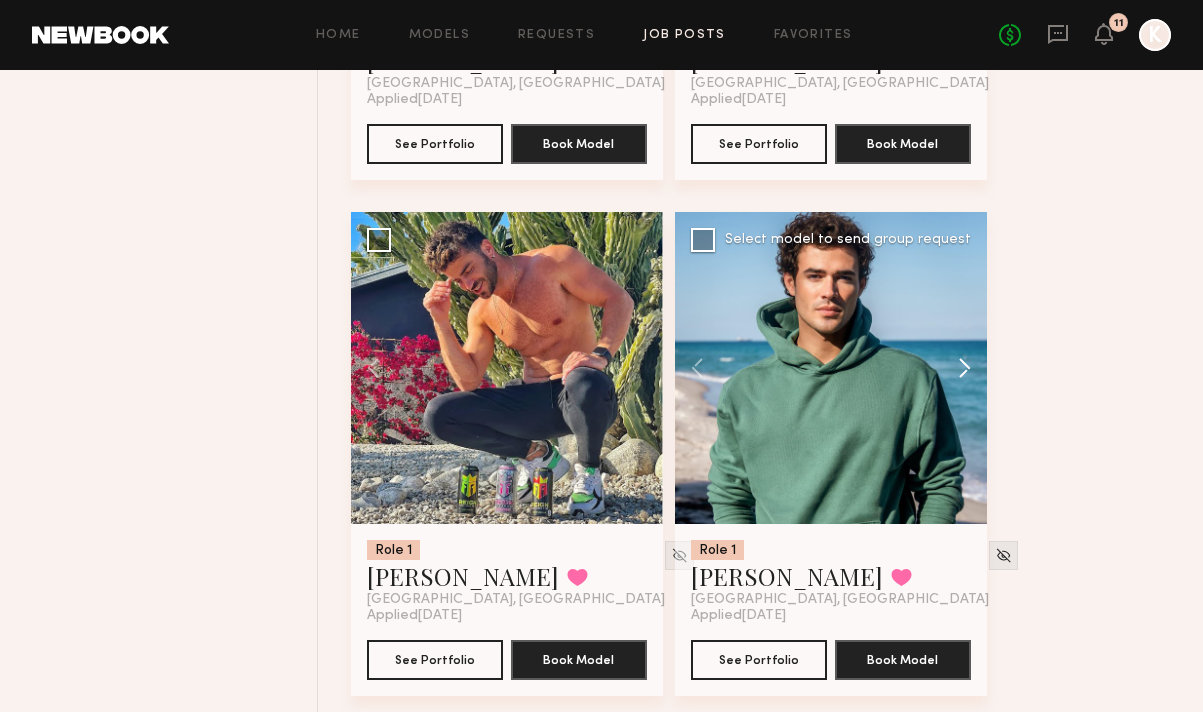 click 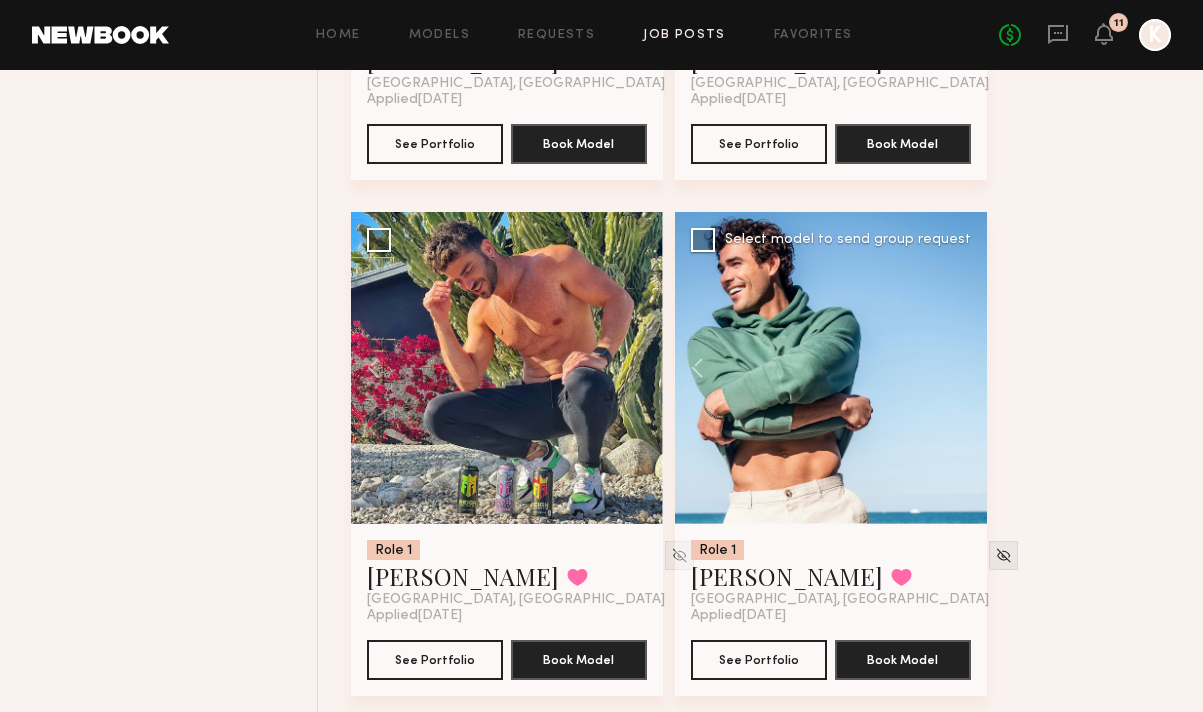 click 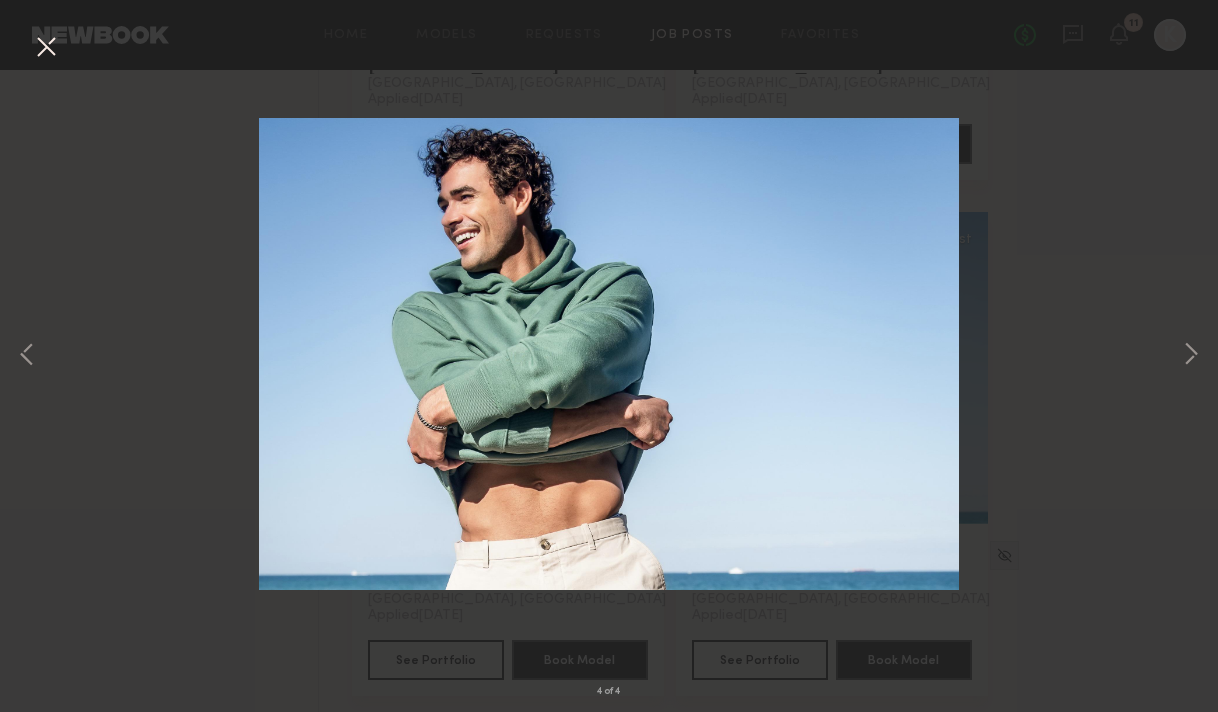 click at bounding box center [46, 48] 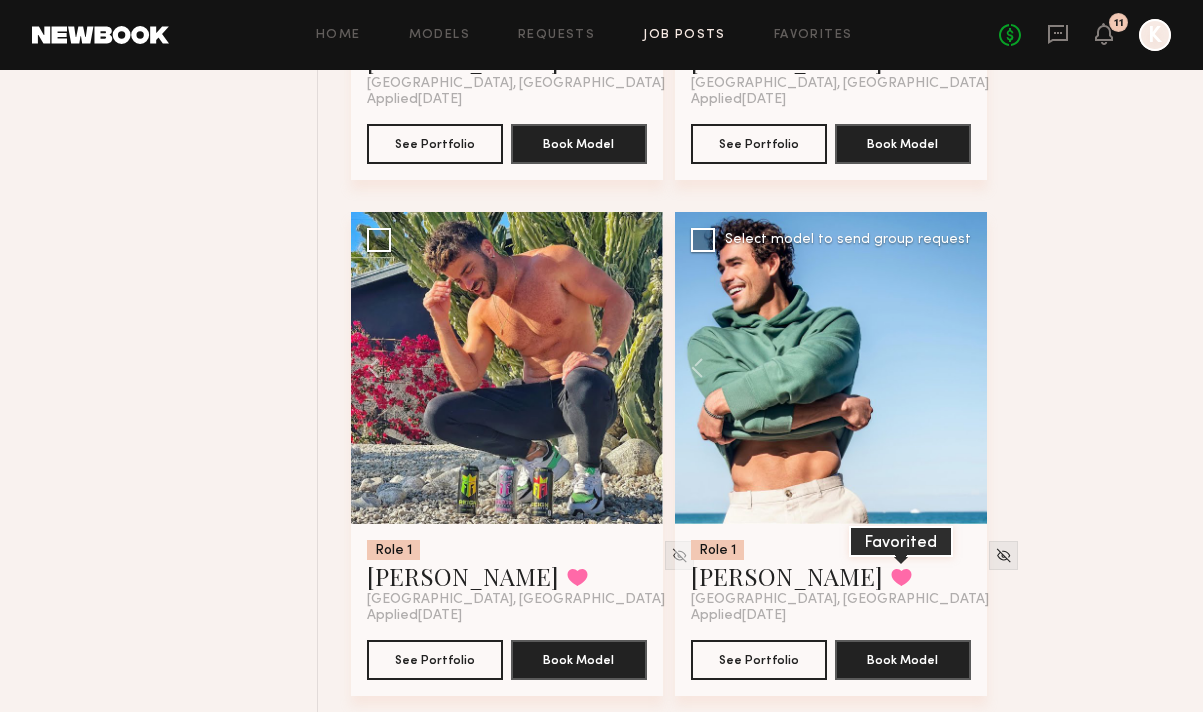 click 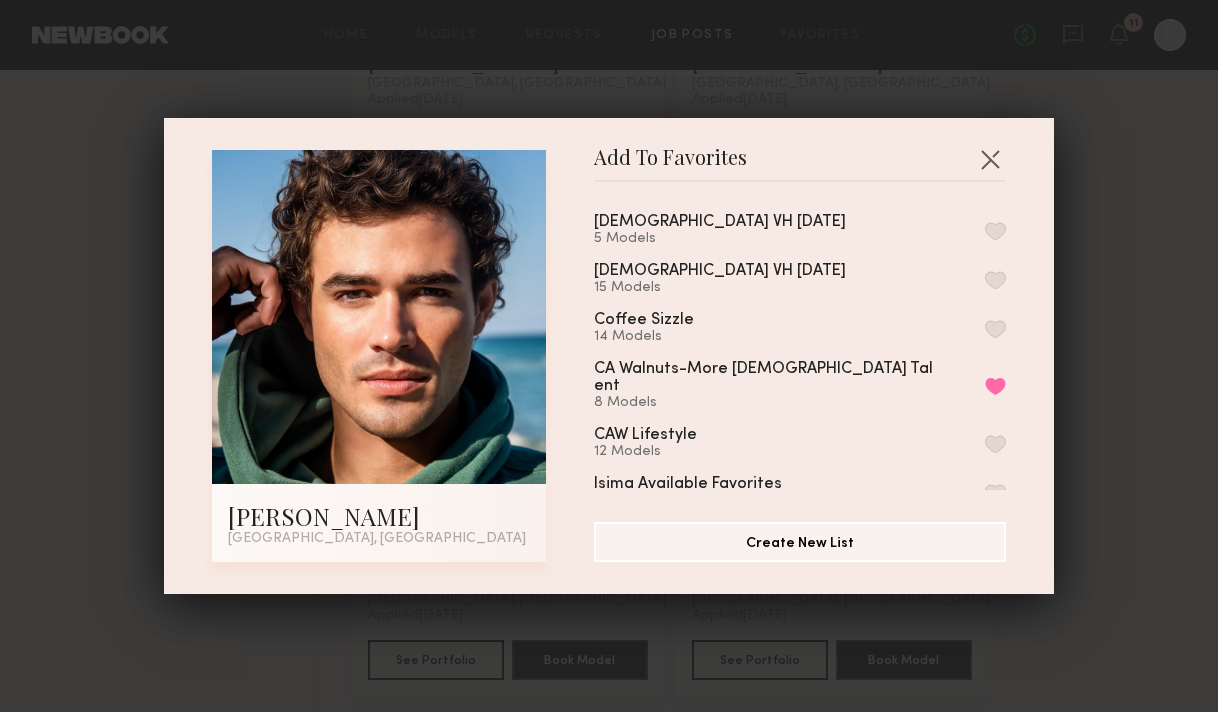 click at bounding box center [995, 231] 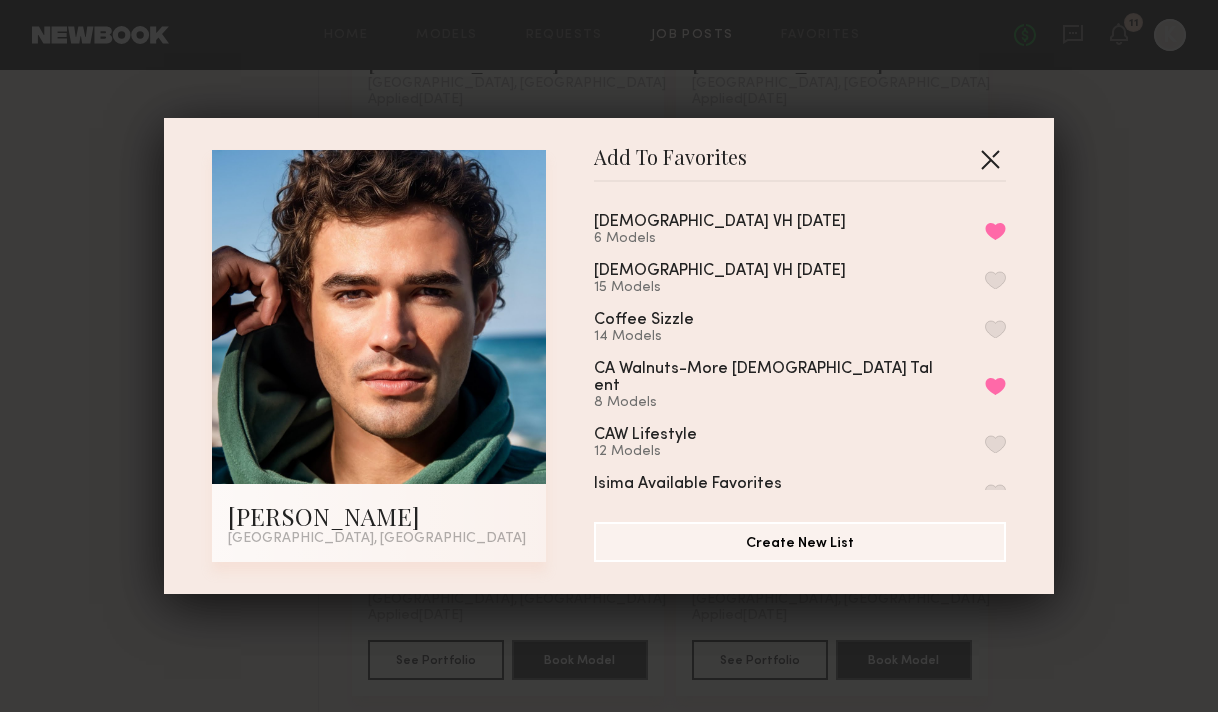 click at bounding box center (990, 159) 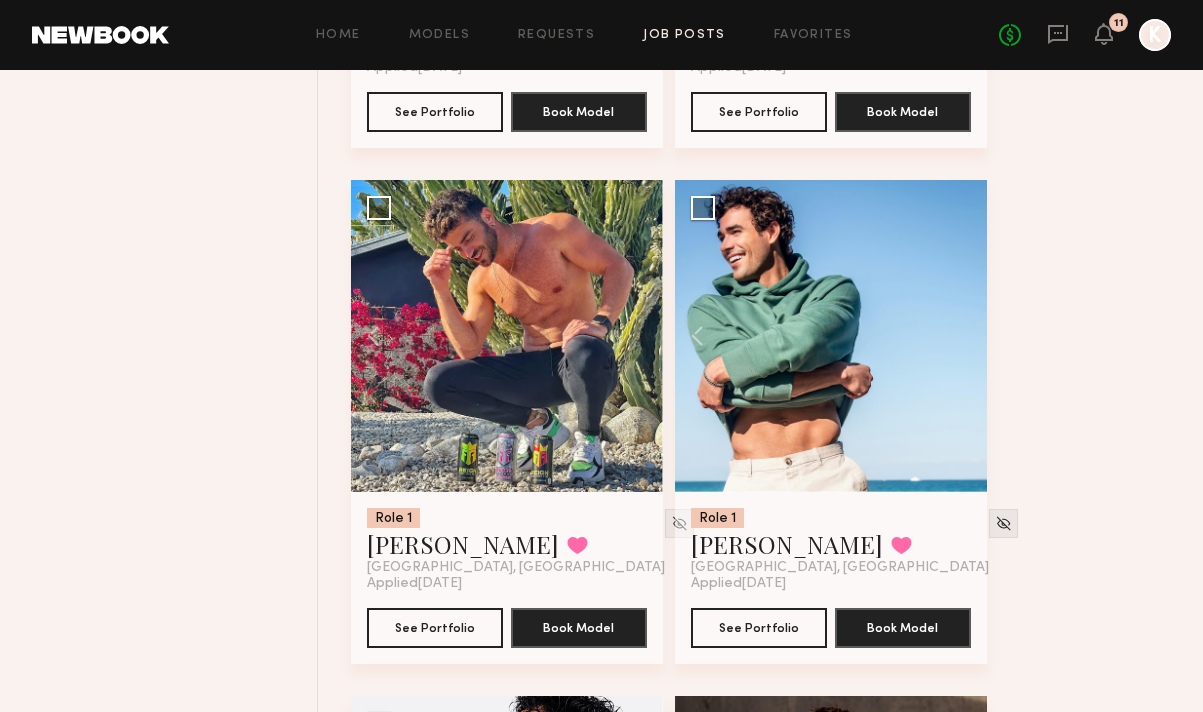 scroll, scrollTop: 5405, scrollLeft: 0, axis: vertical 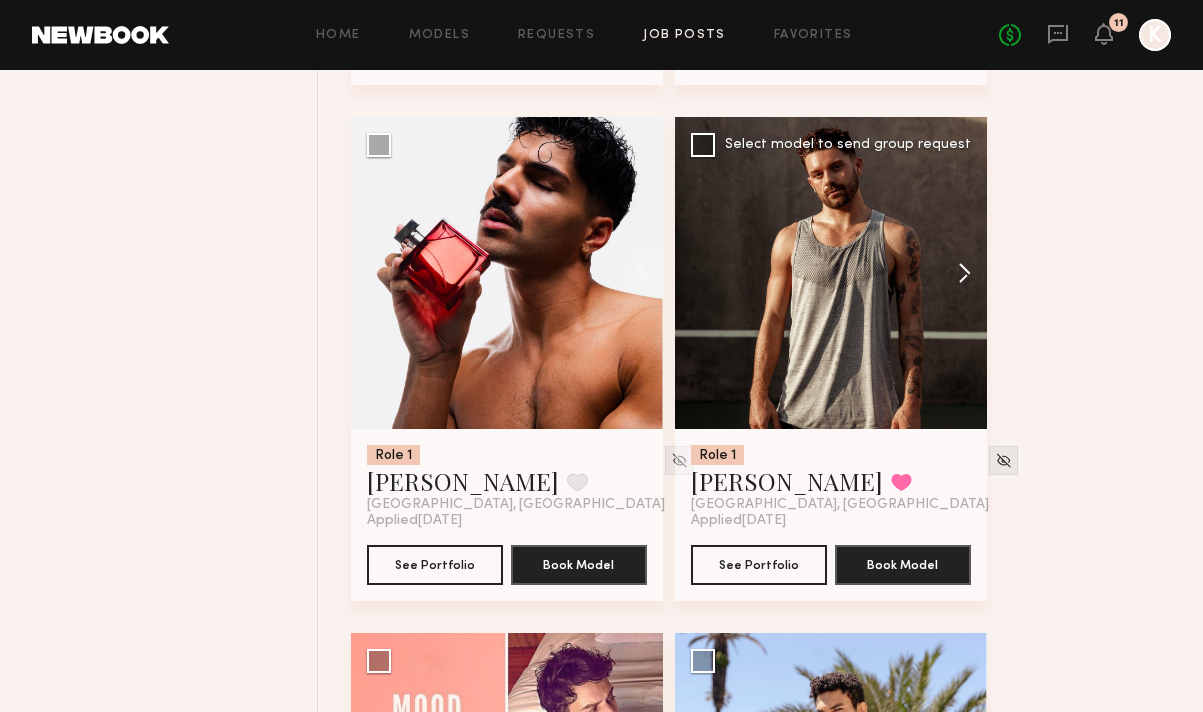 click 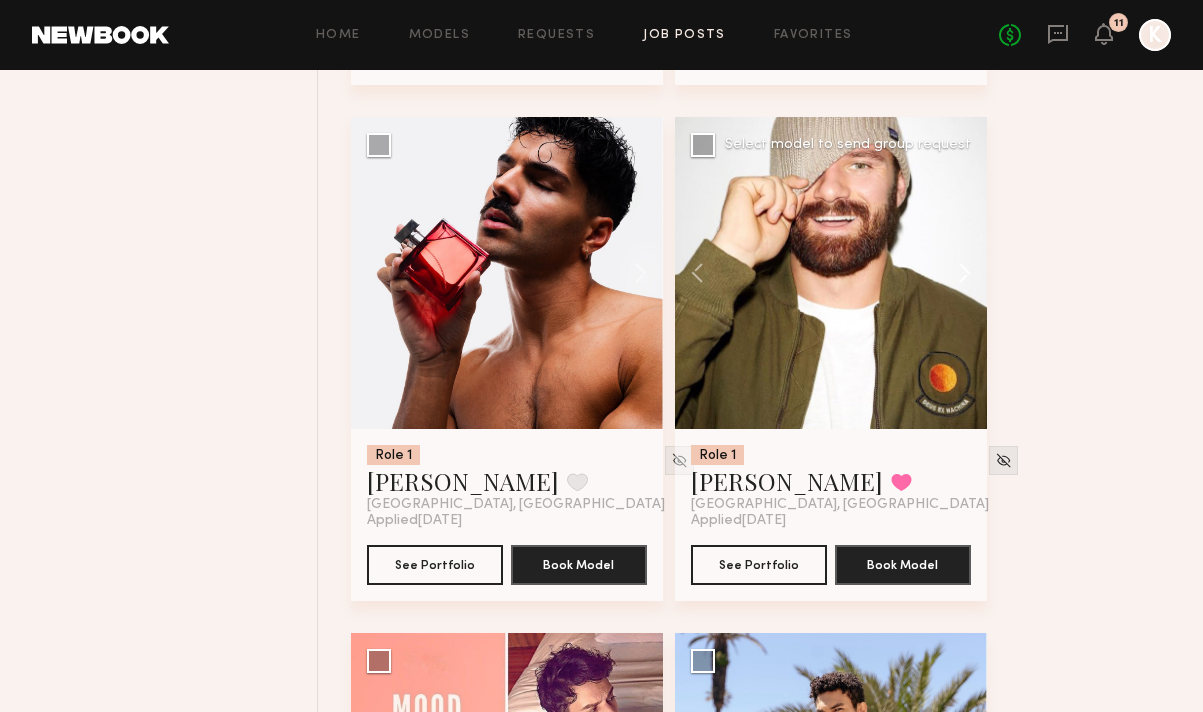 click 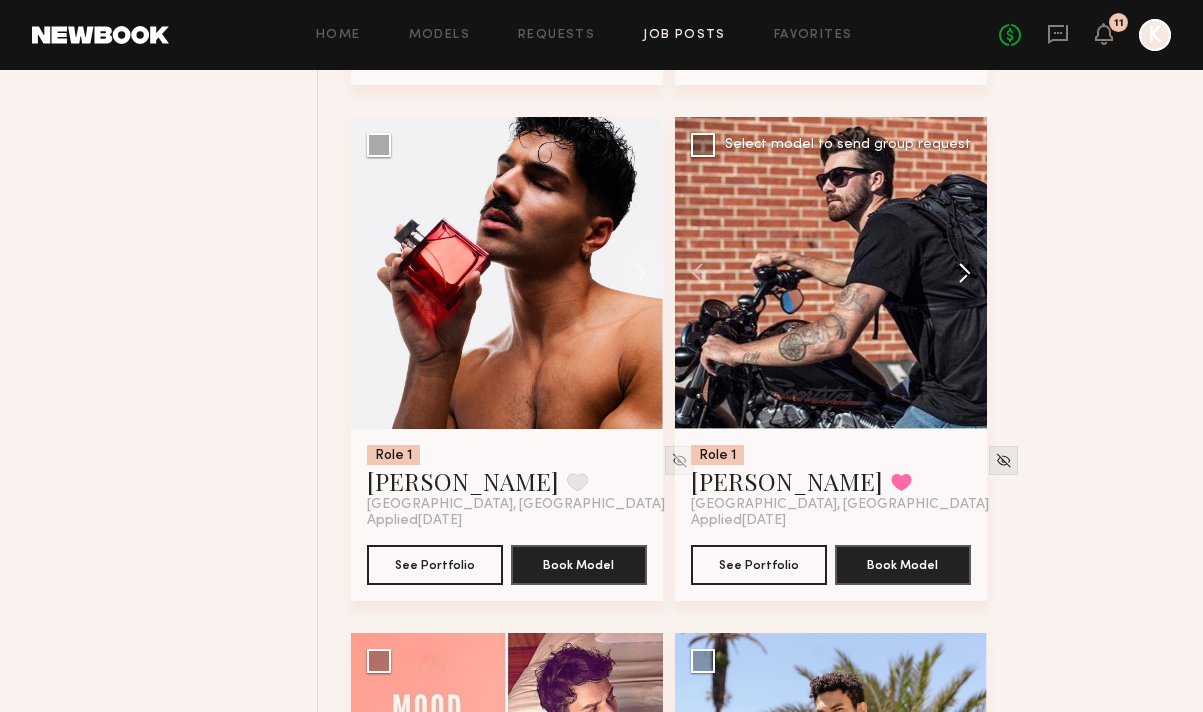 click 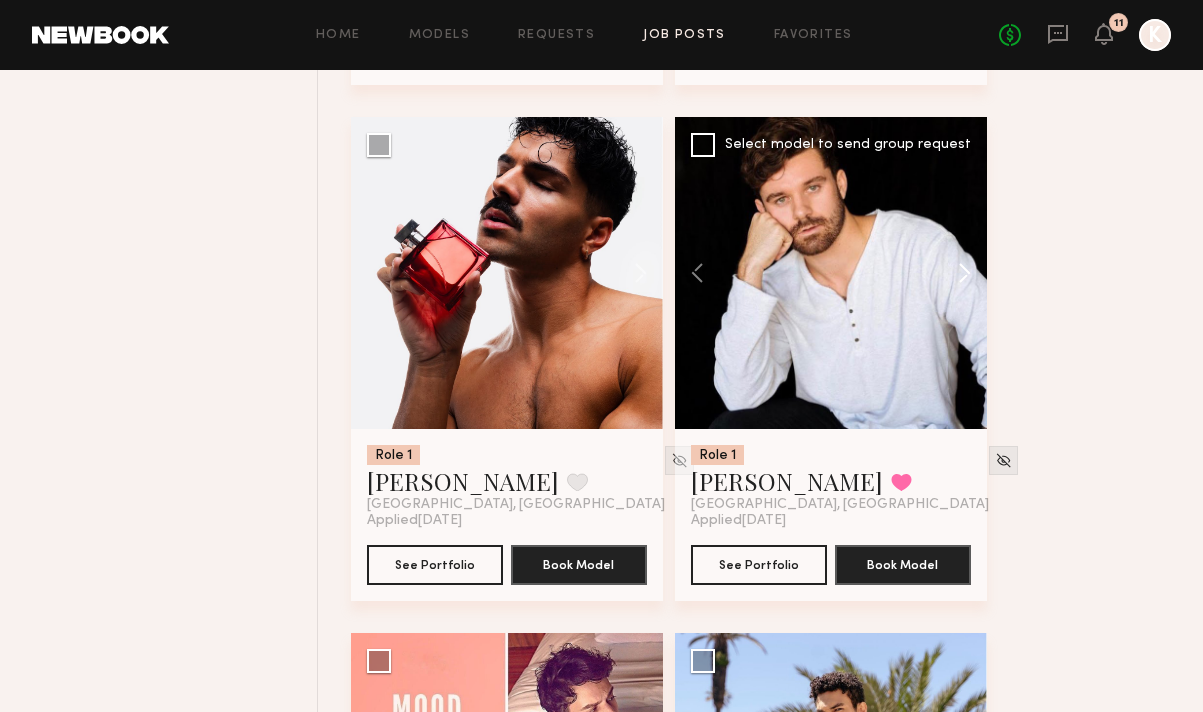 click 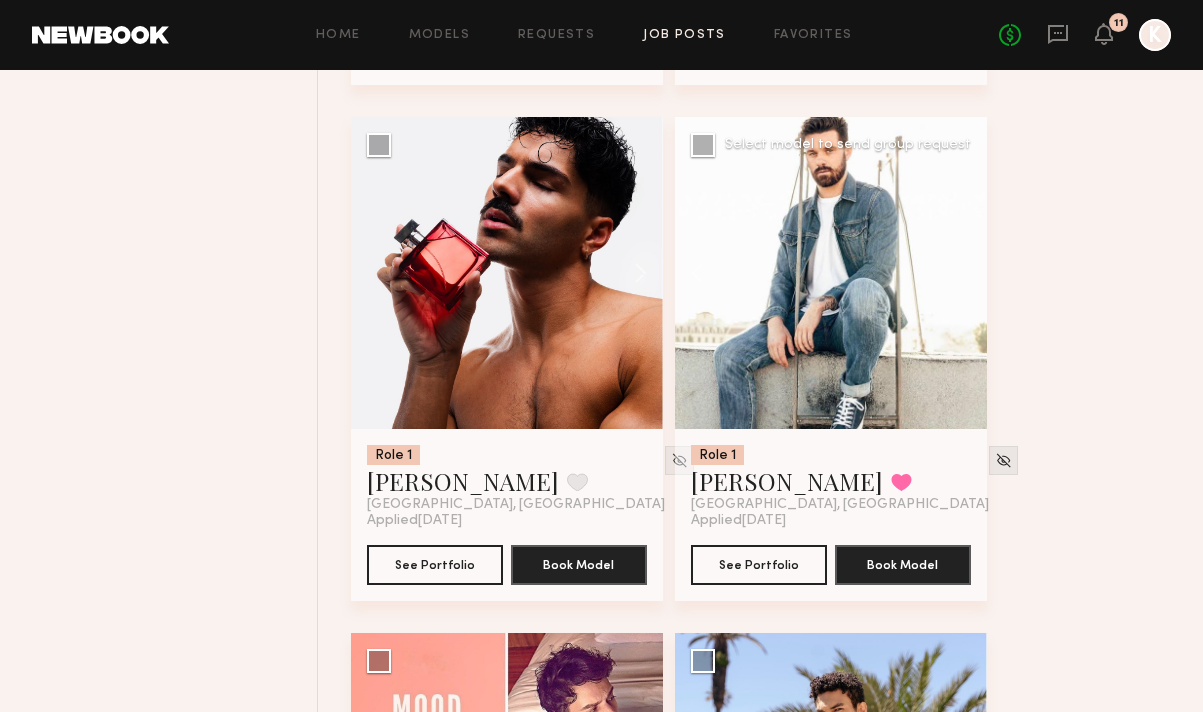 click 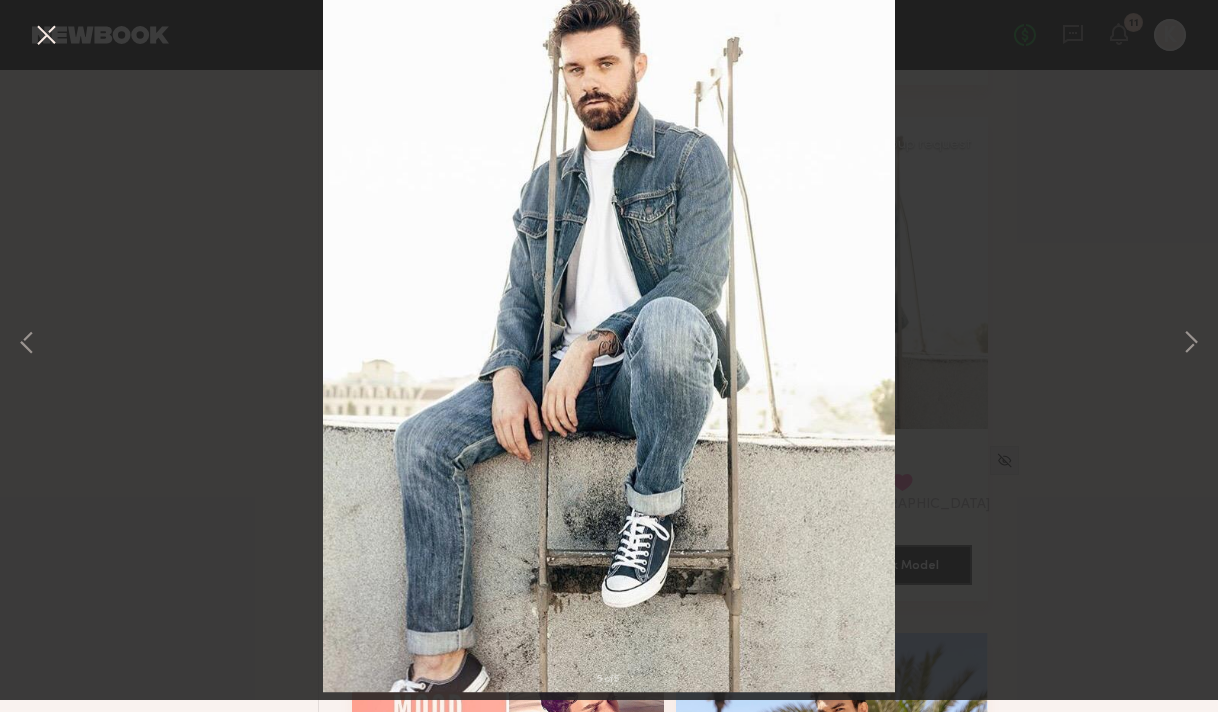 click at bounding box center (46, 48) 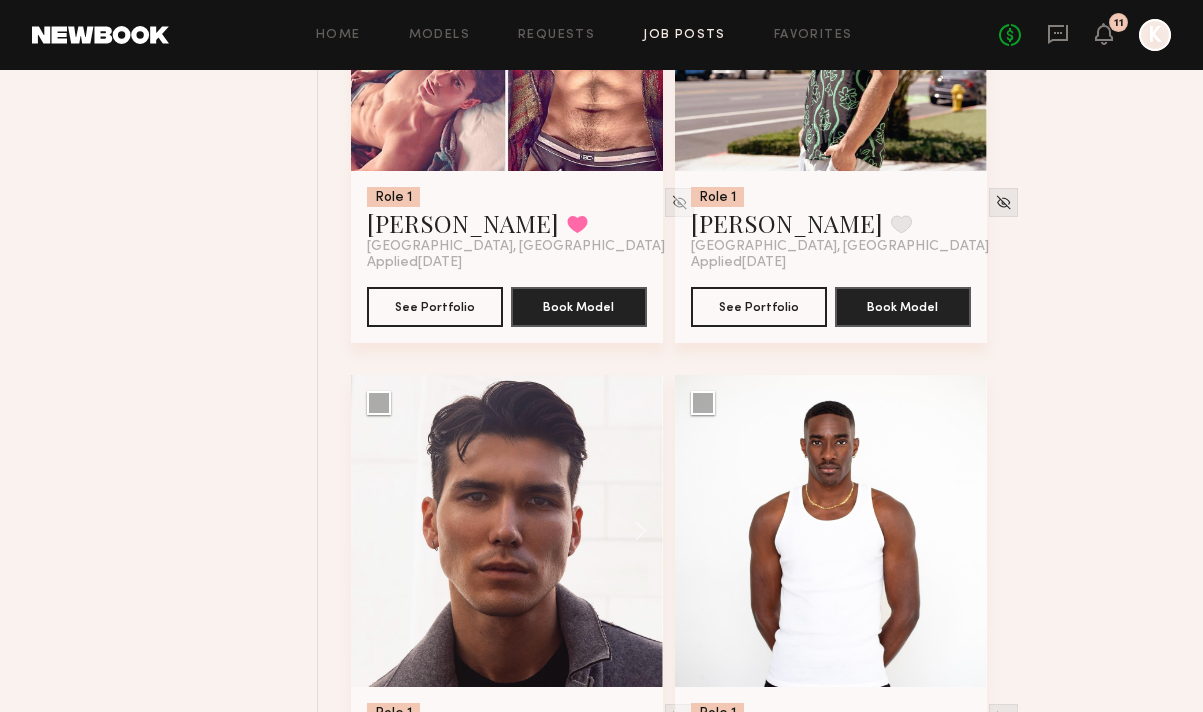 scroll, scrollTop: 6449, scrollLeft: 0, axis: vertical 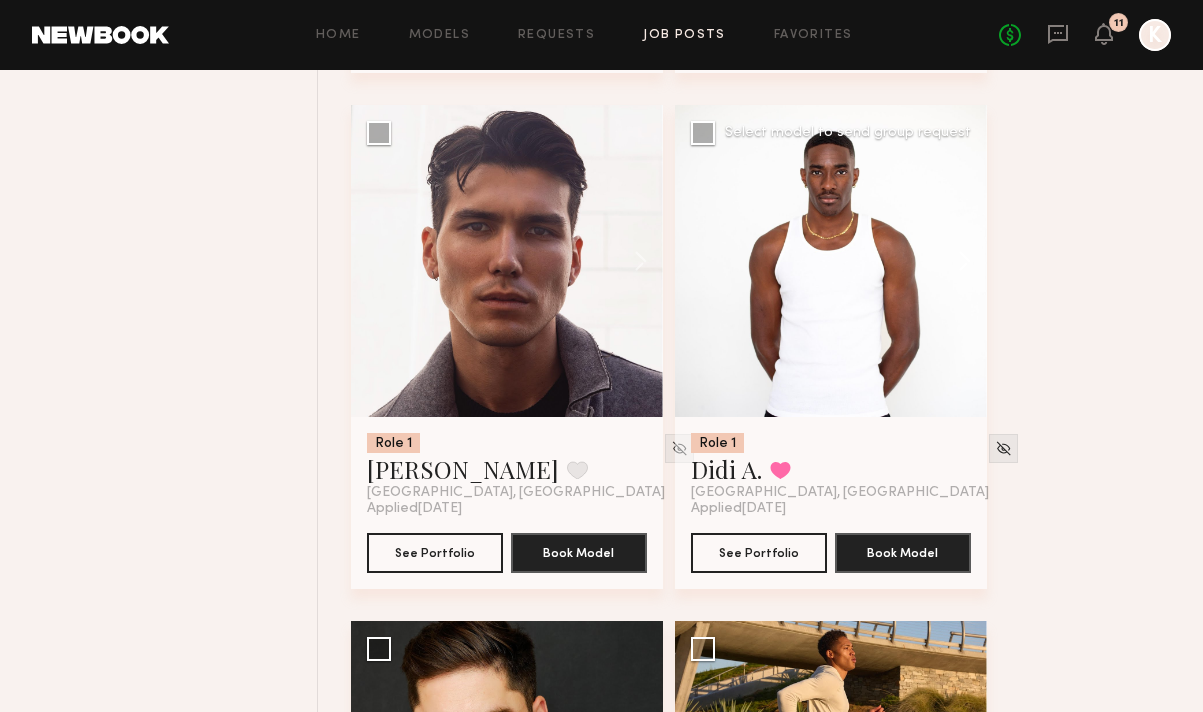click 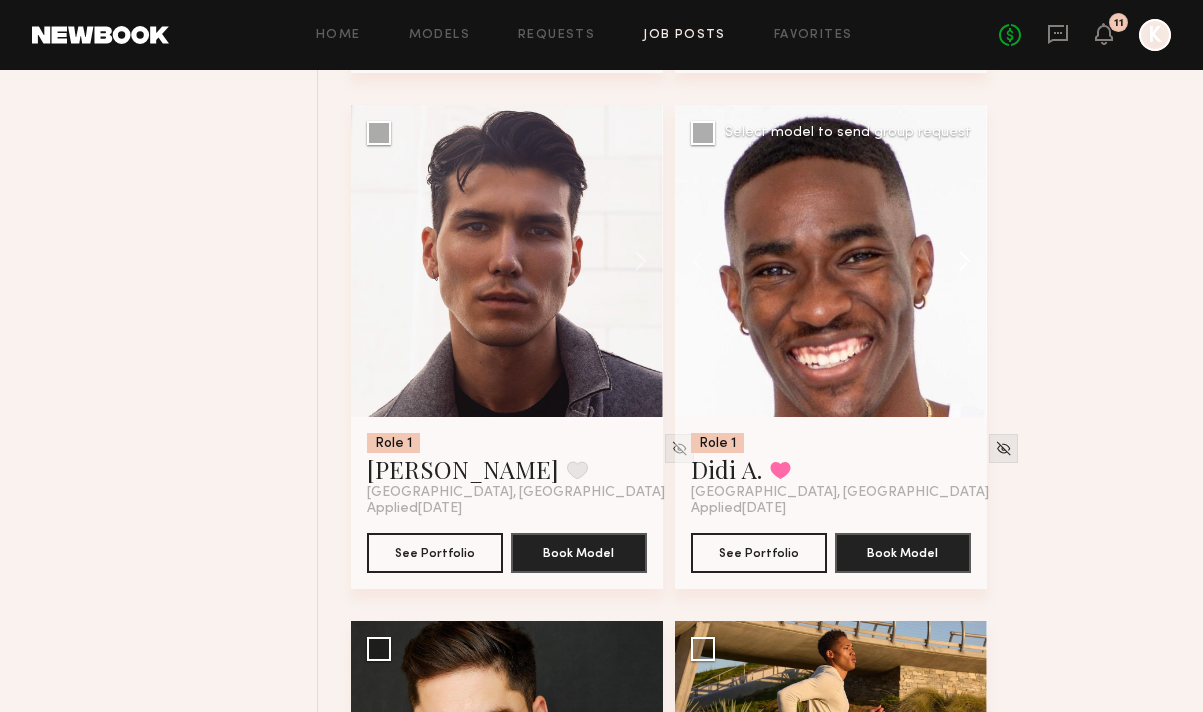 click 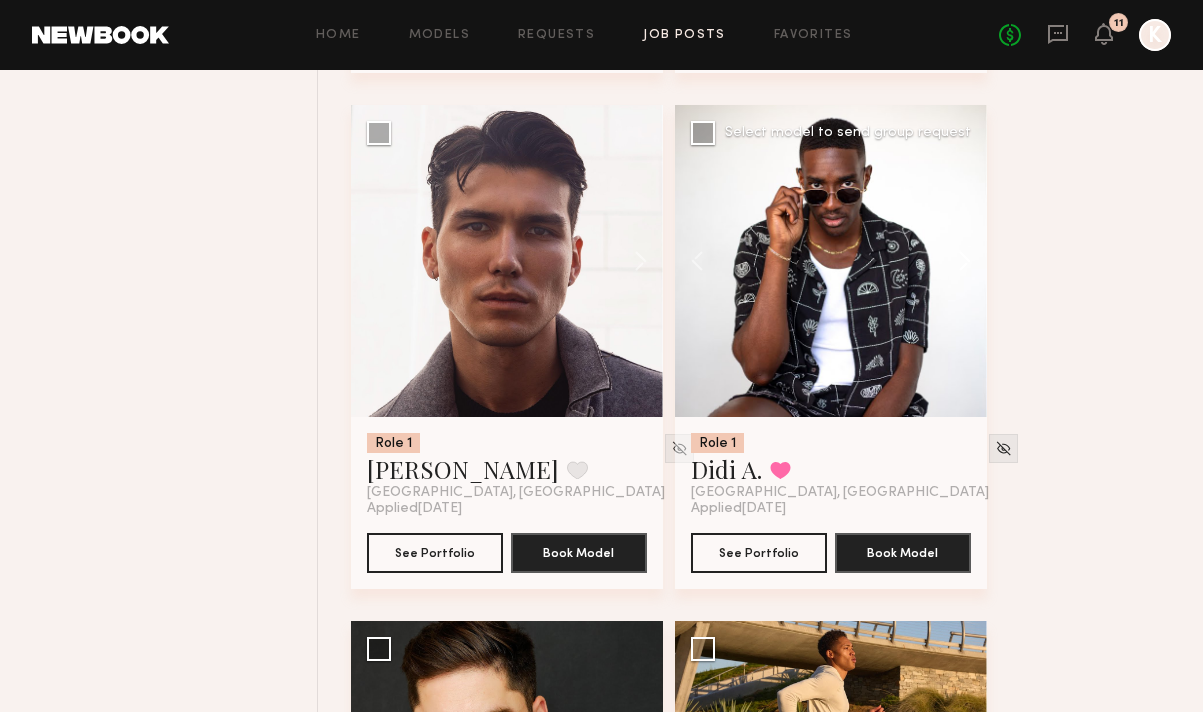 click 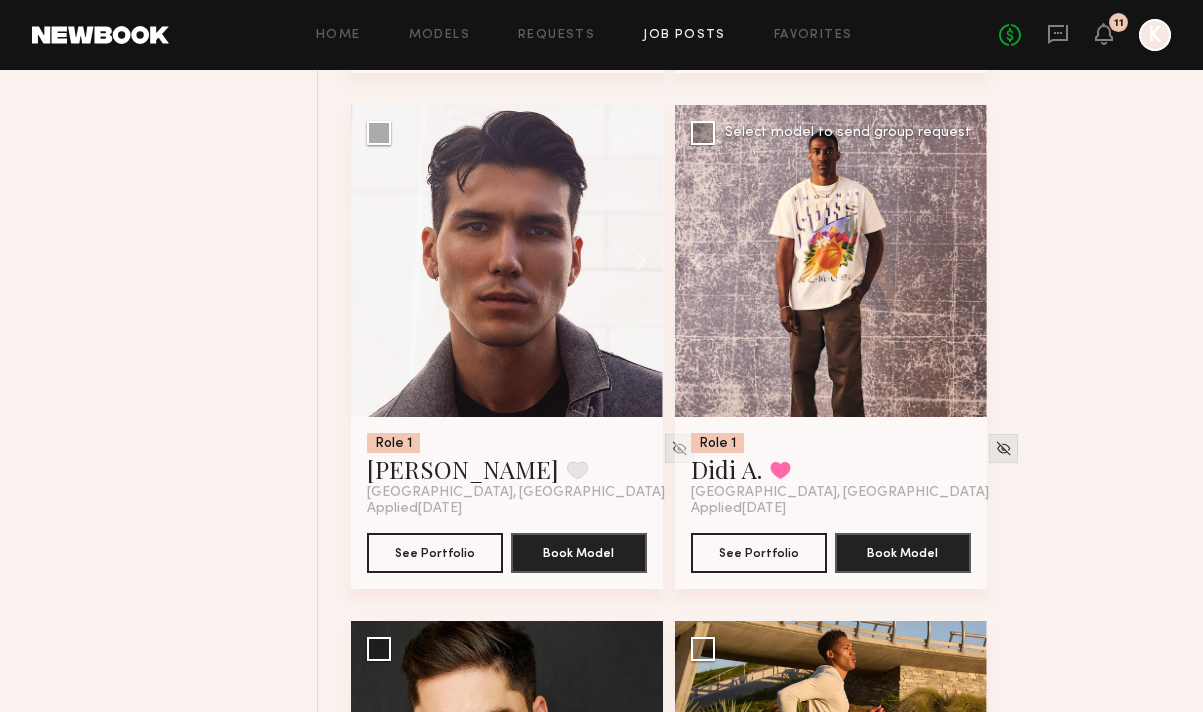click 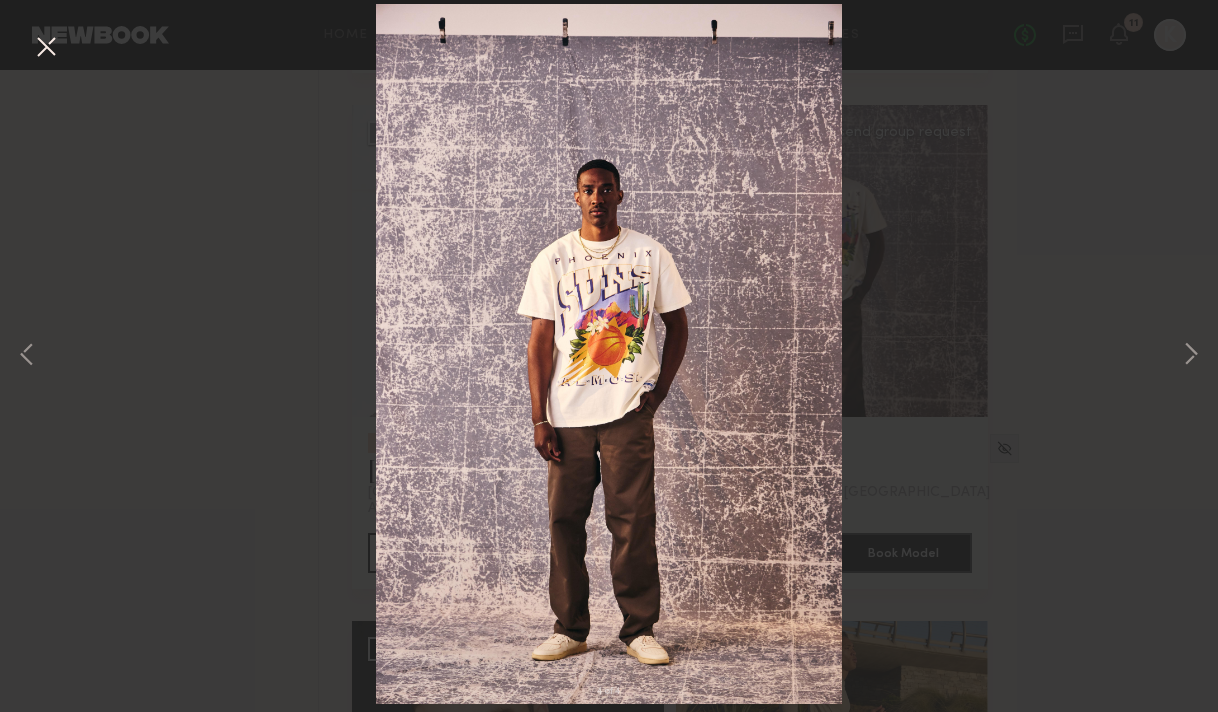 click at bounding box center [46, 48] 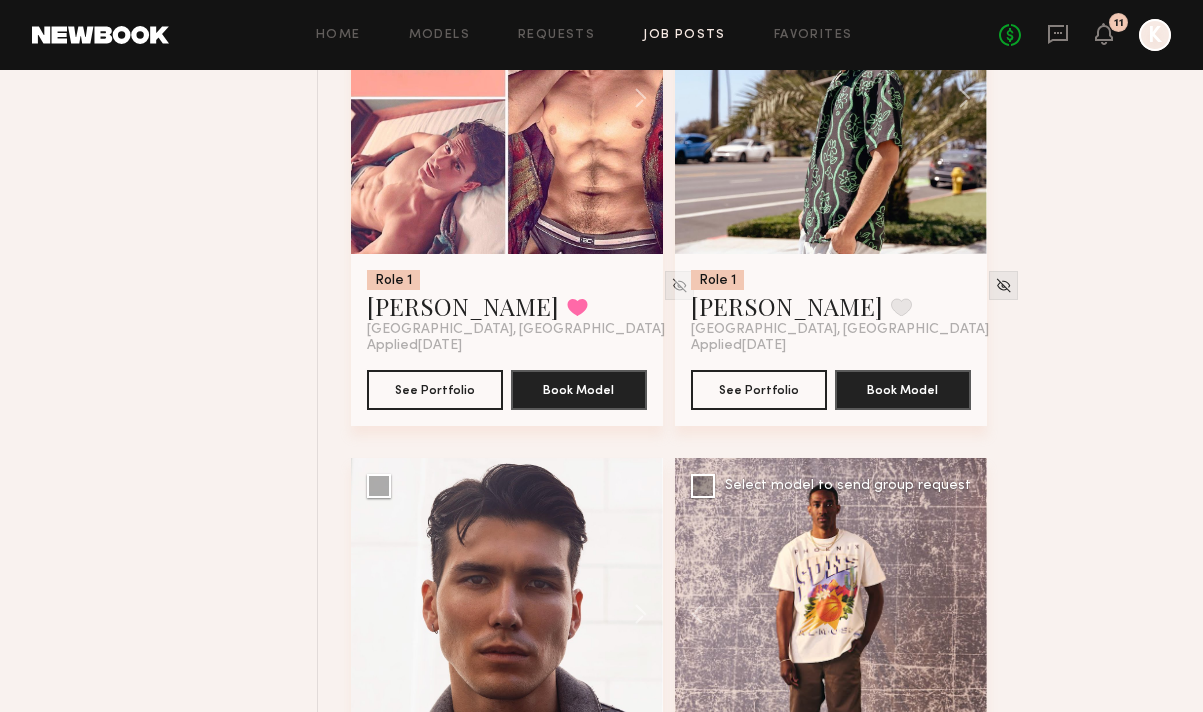 scroll, scrollTop: 5833, scrollLeft: 0, axis: vertical 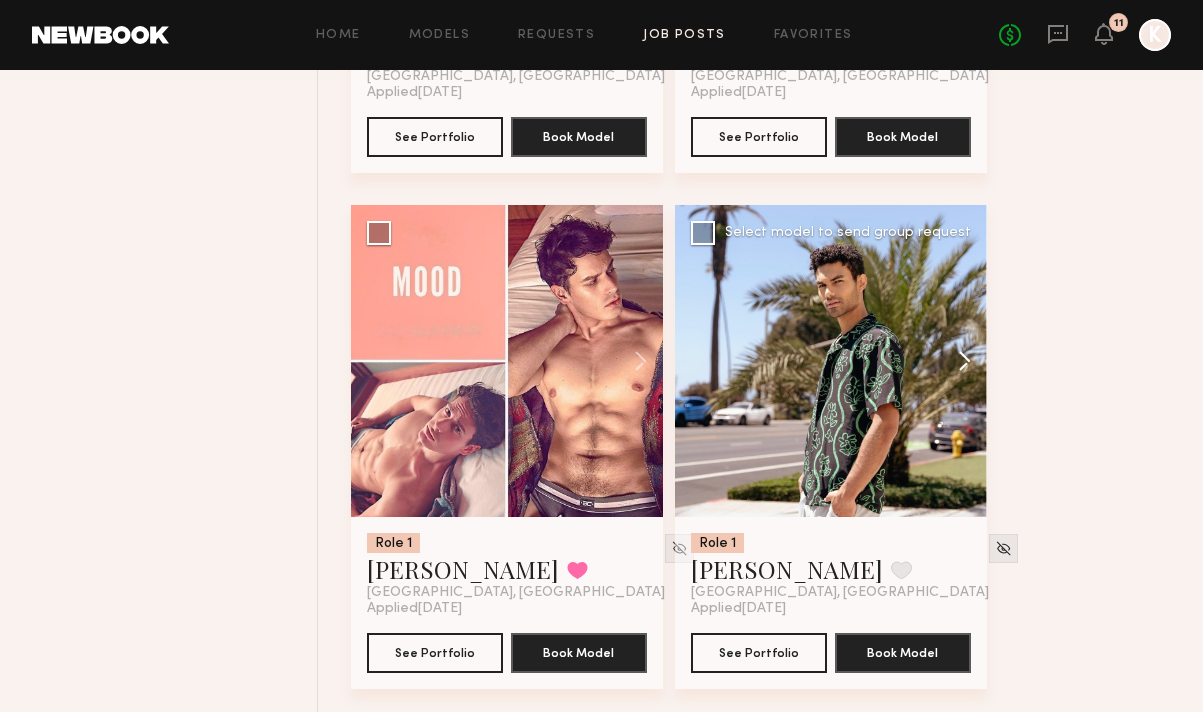 click 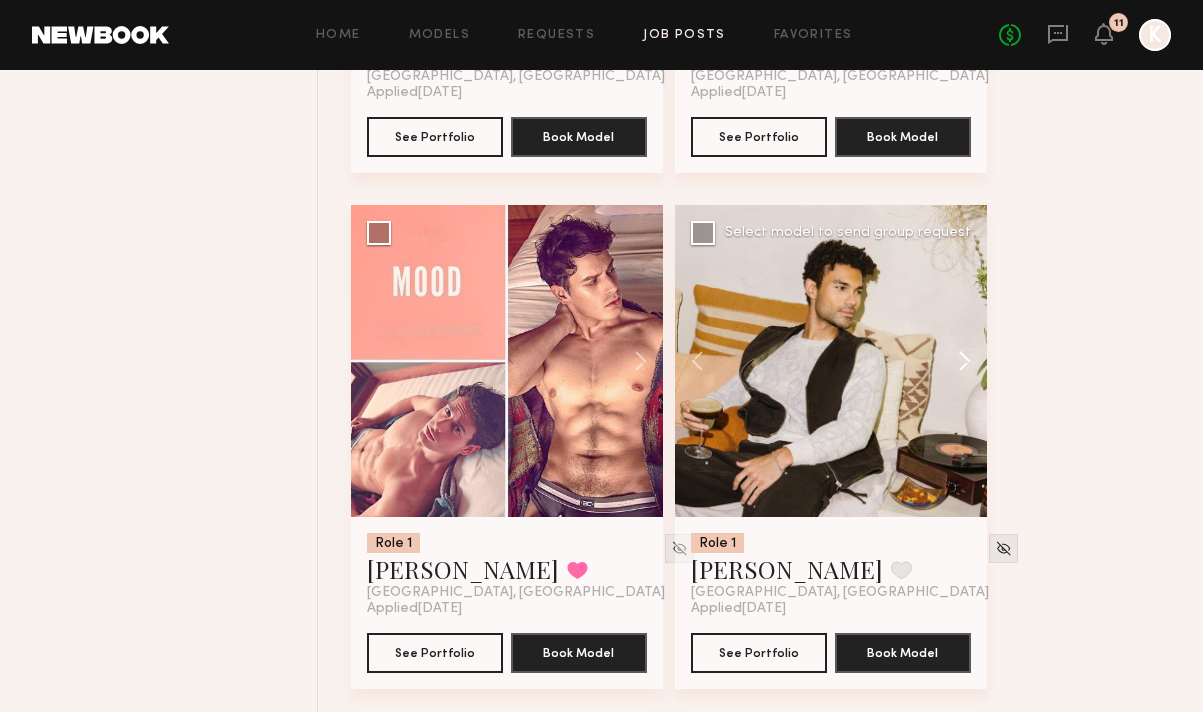 click 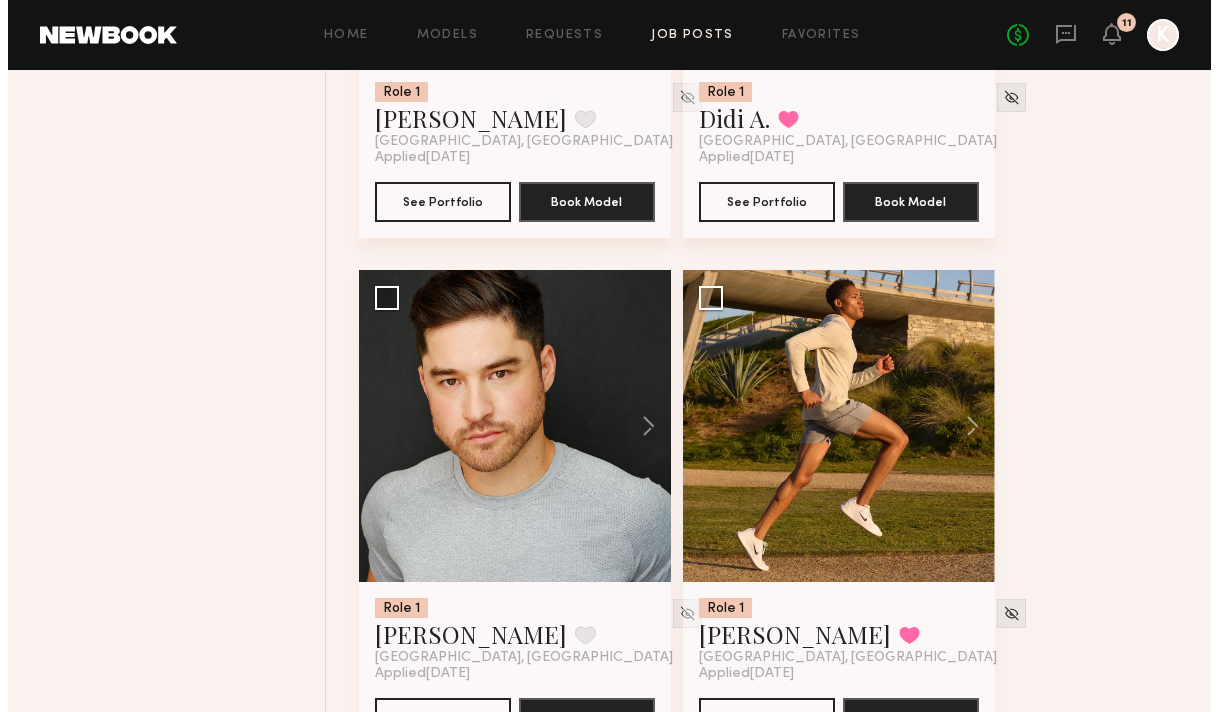 scroll, scrollTop: 6866, scrollLeft: 0, axis: vertical 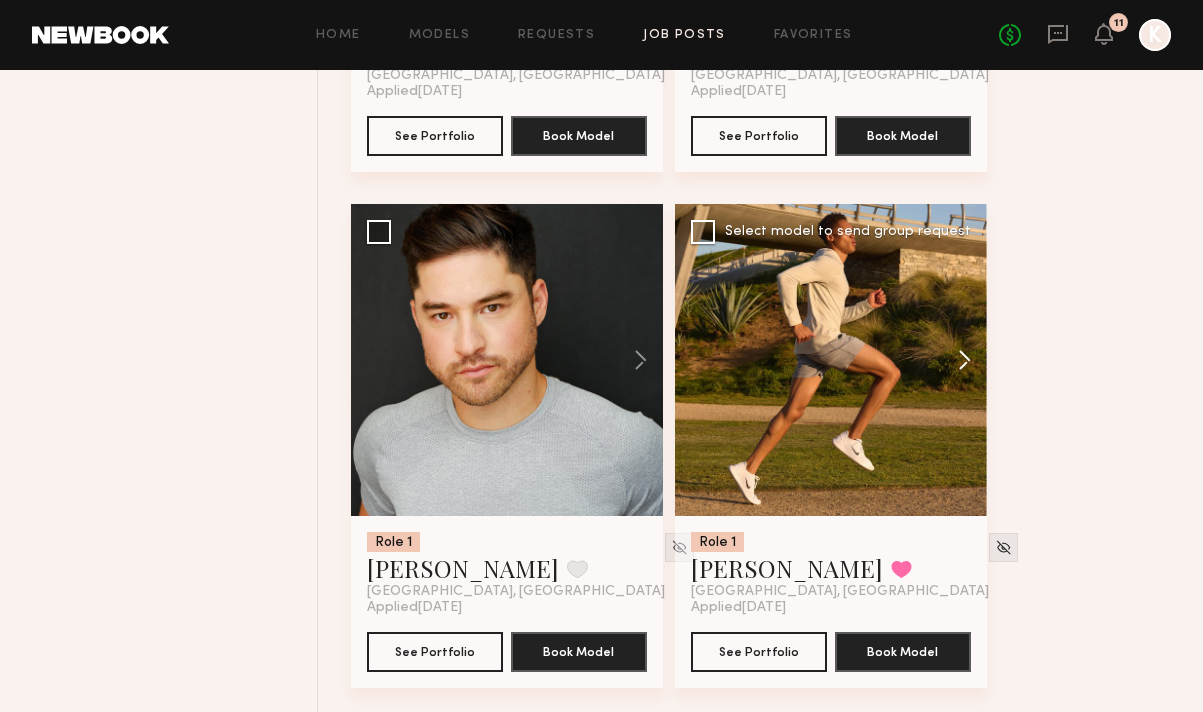 click 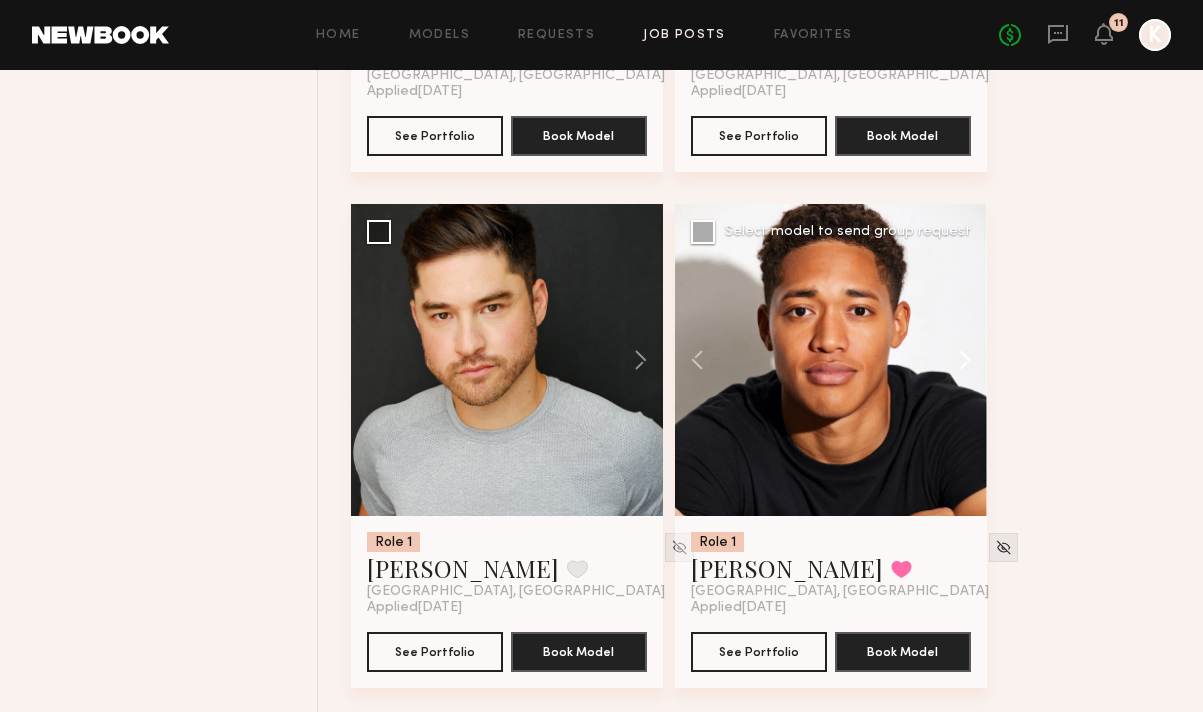 click 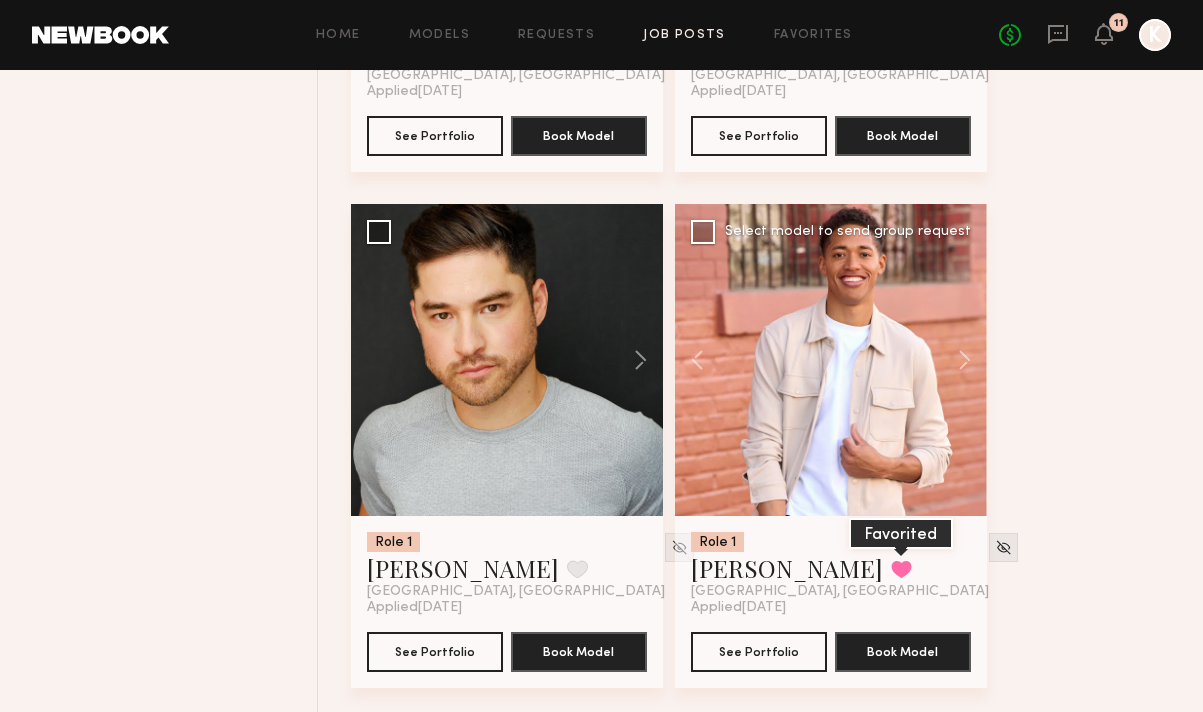click 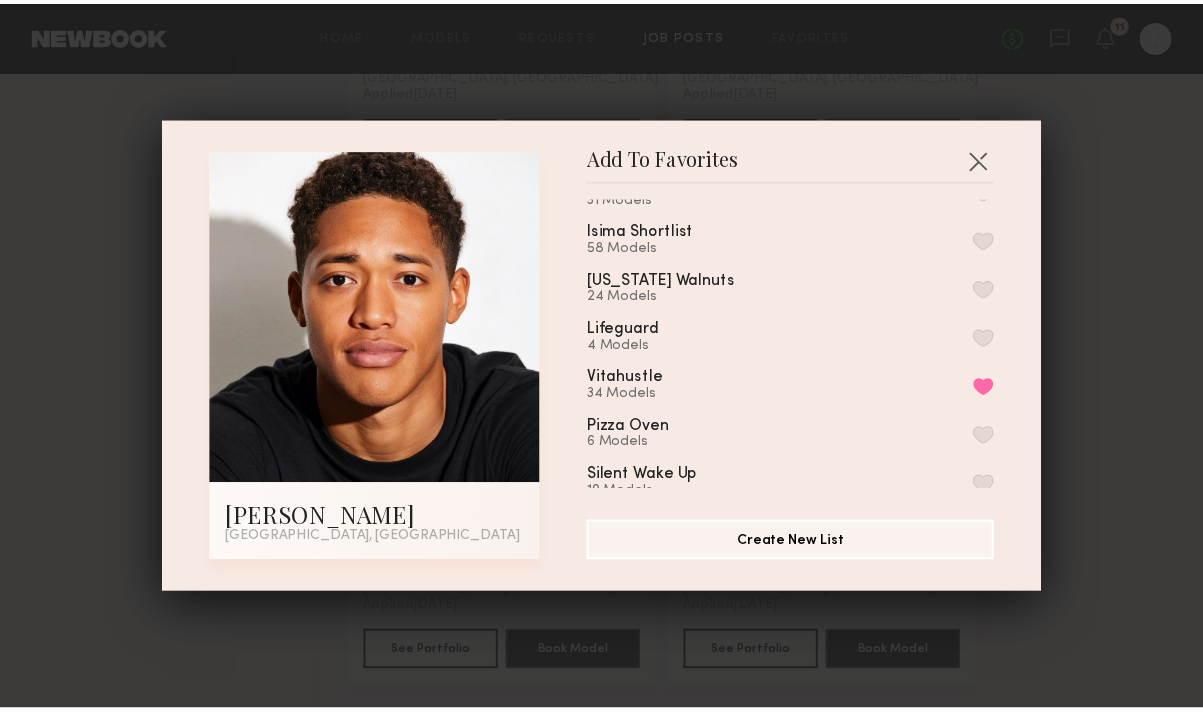 scroll, scrollTop: 0, scrollLeft: 0, axis: both 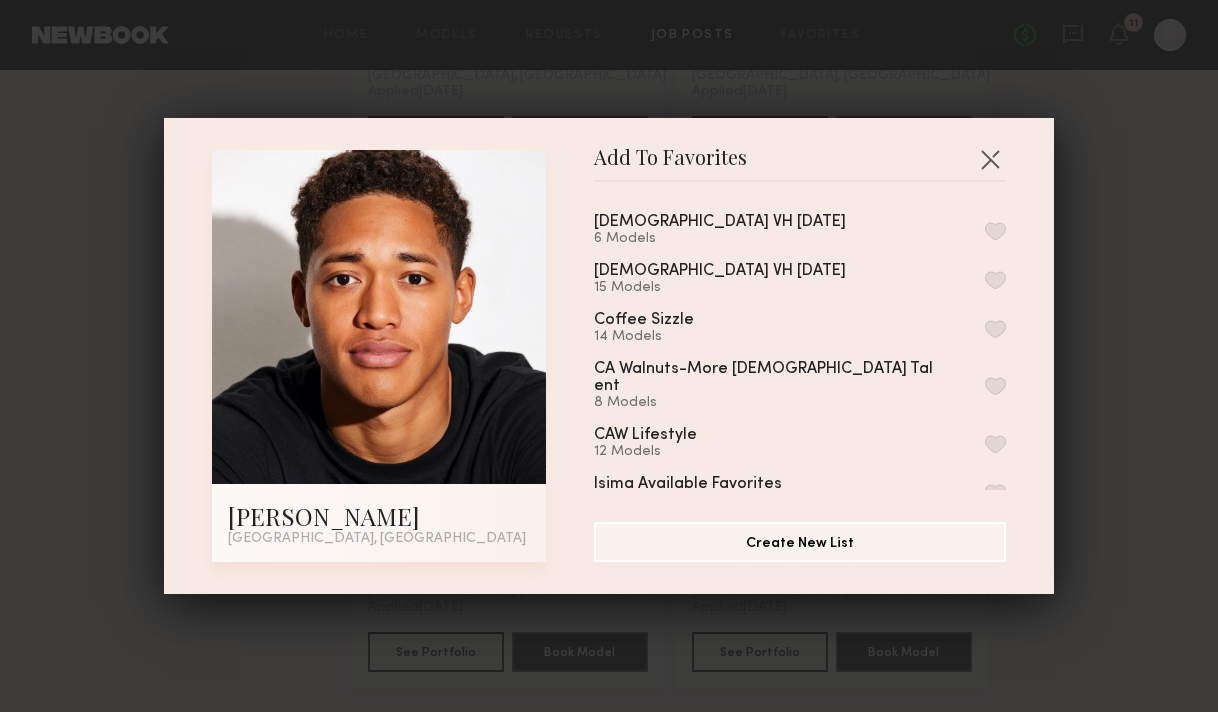 click at bounding box center (995, 231) 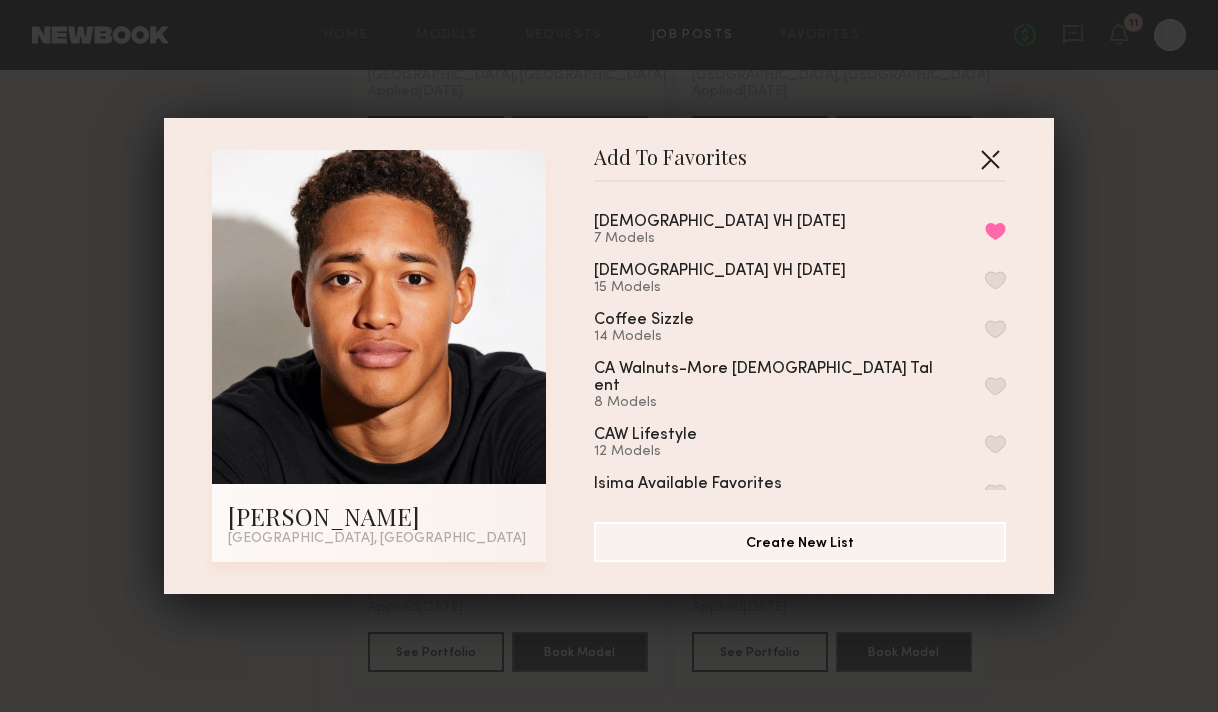 click at bounding box center (990, 159) 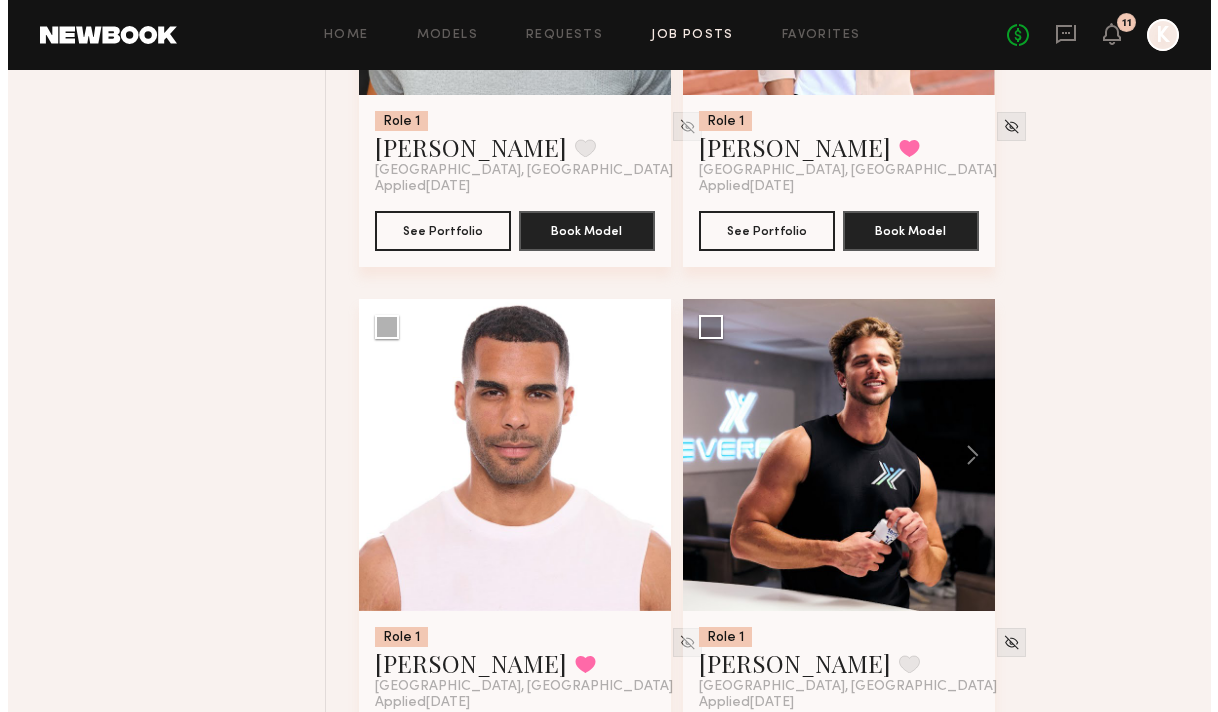 scroll, scrollTop: 7327, scrollLeft: 0, axis: vertical 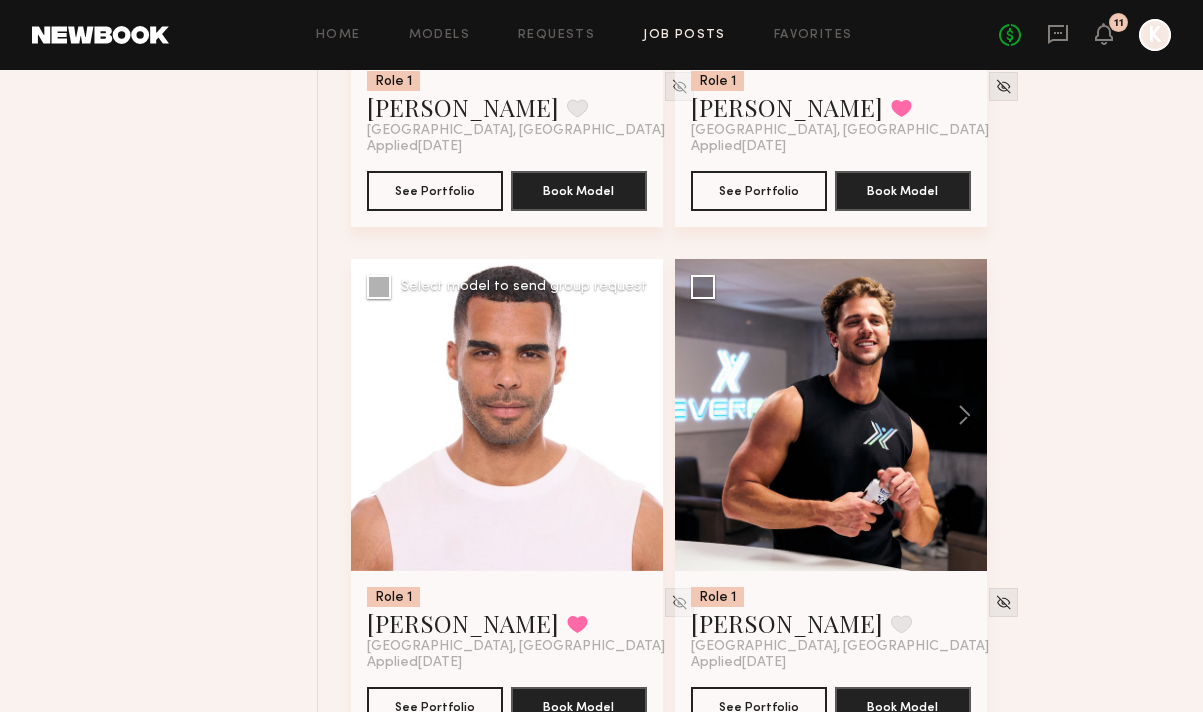 click 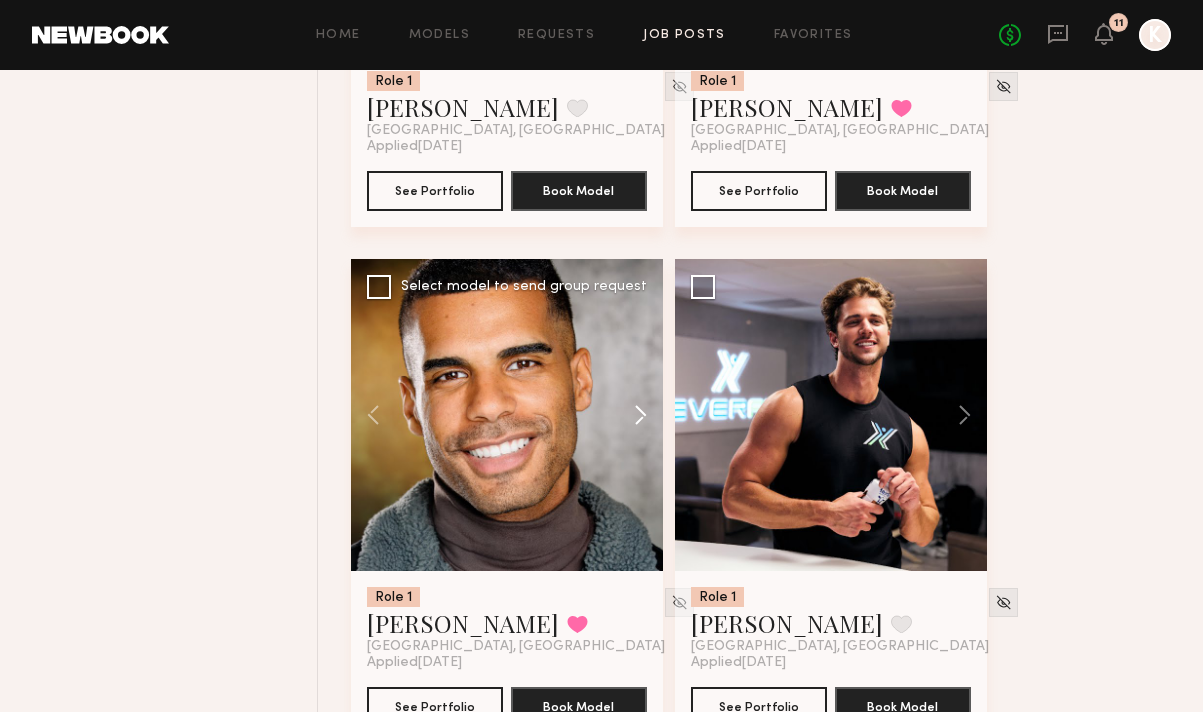 click 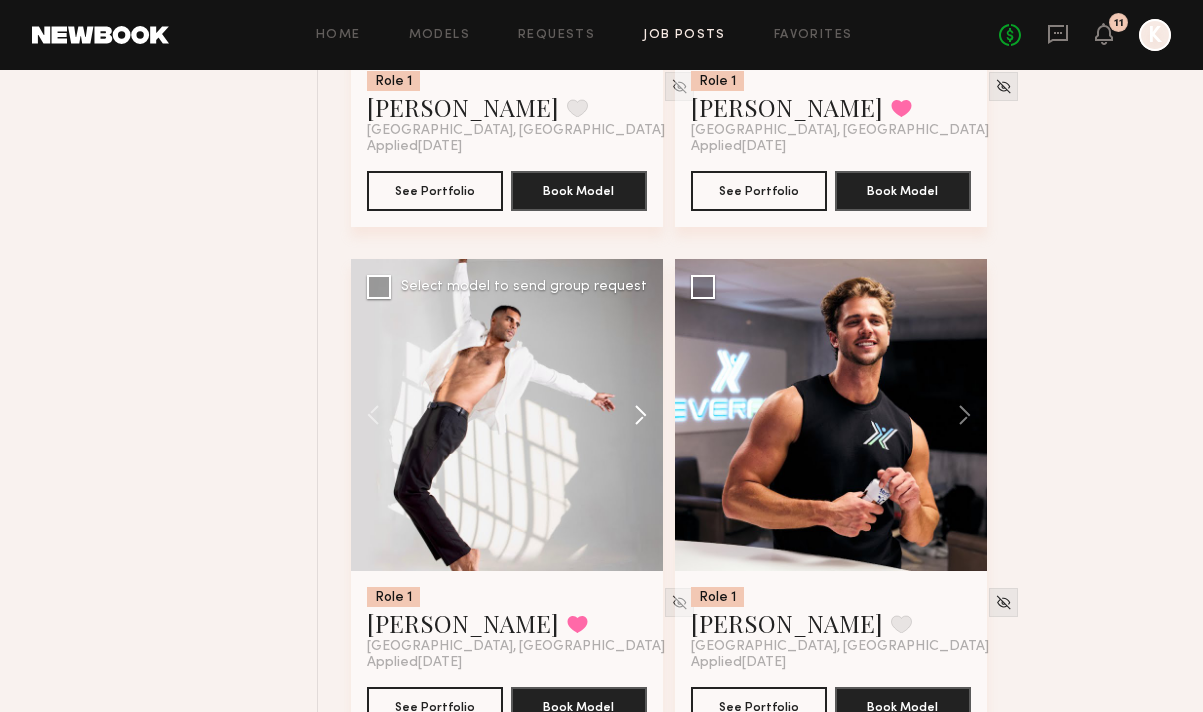 click 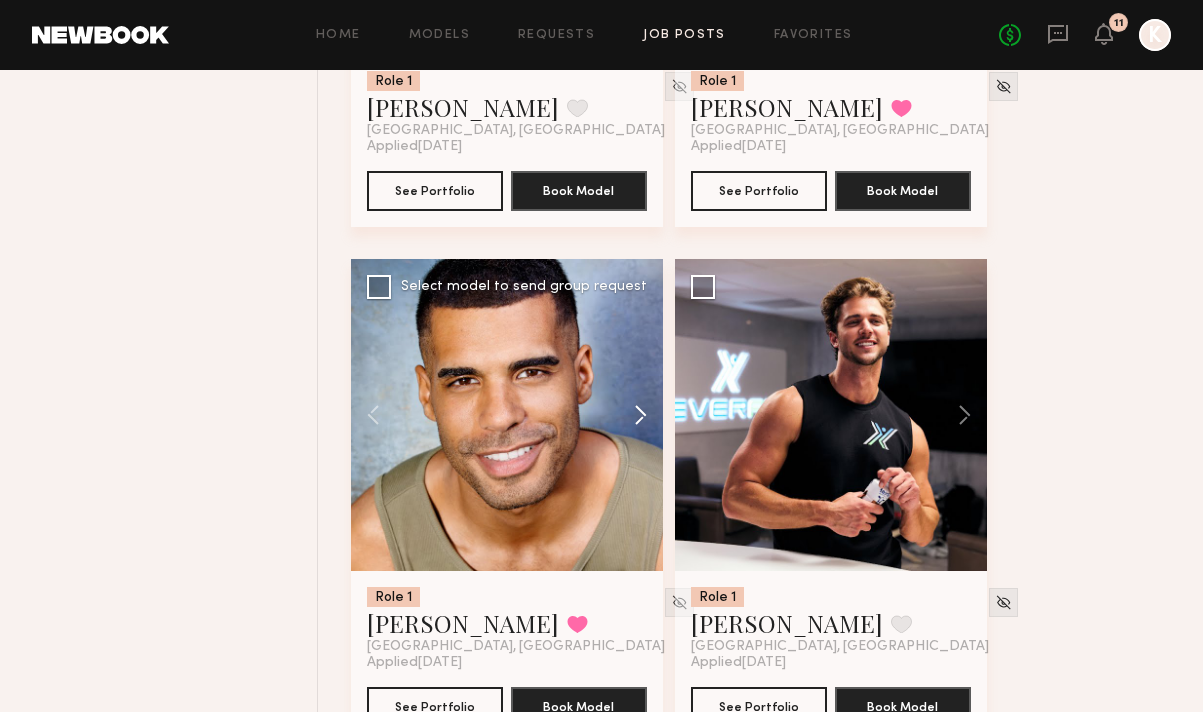 click 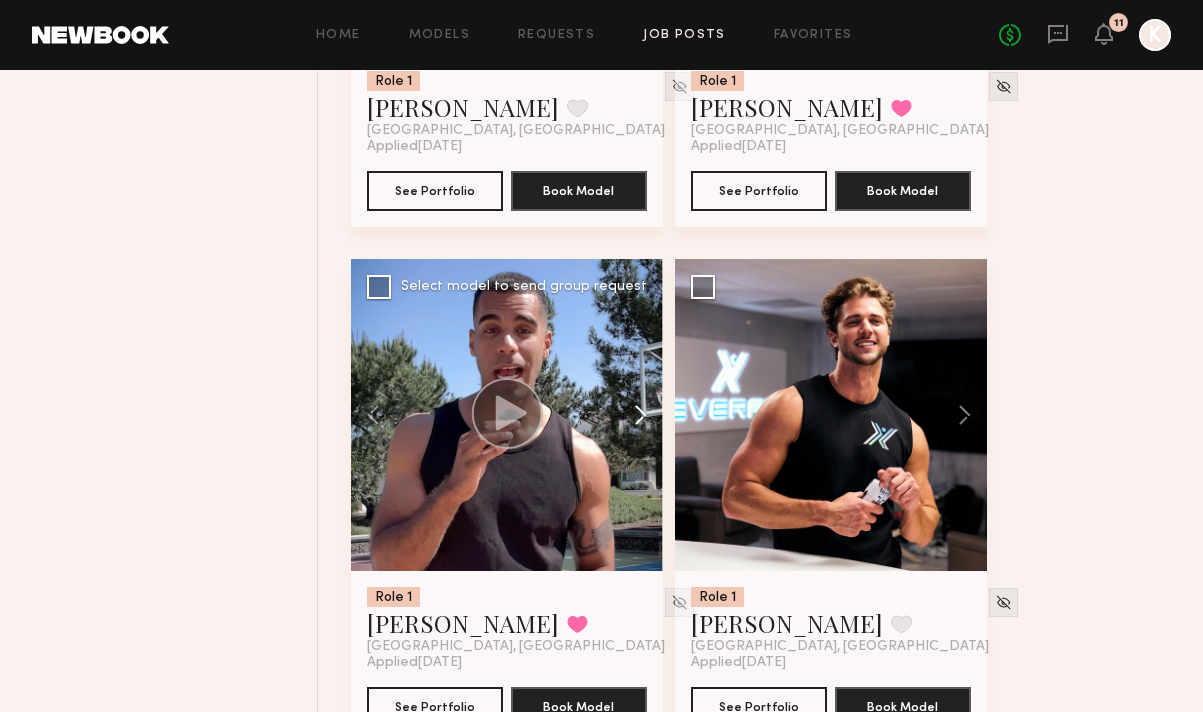 click 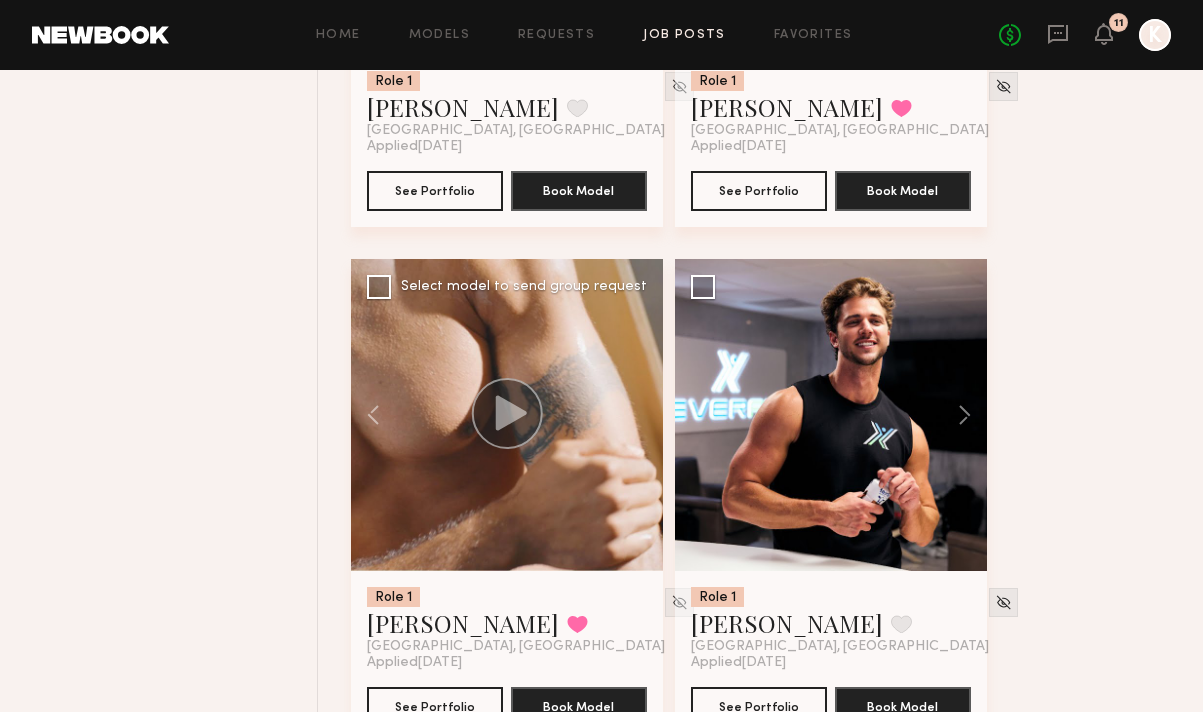 click 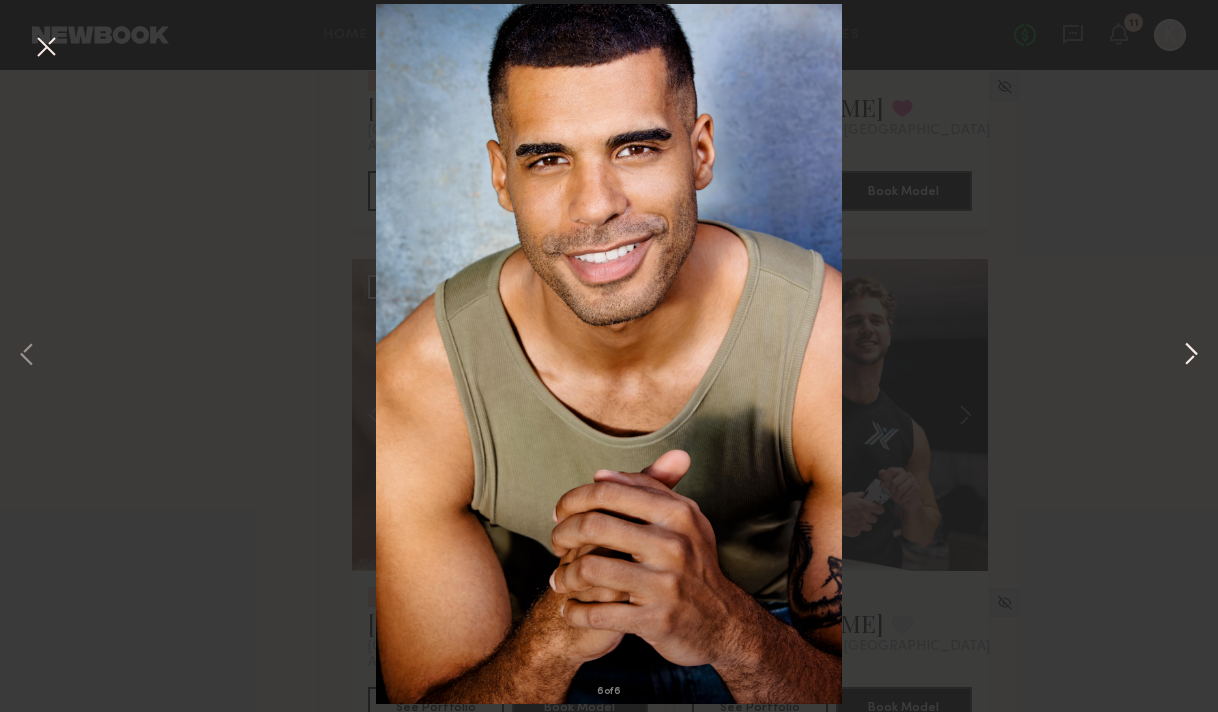 click at bounding box center (1191, 356) 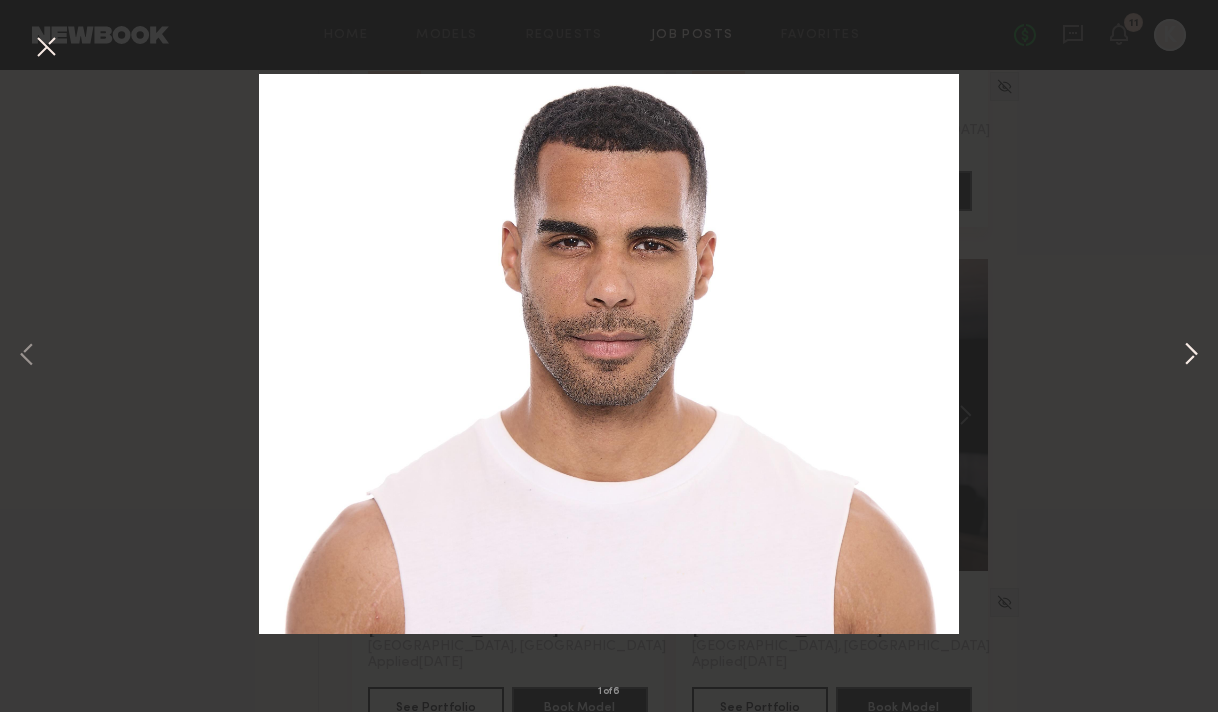 click at bounding box center (1191, 356) 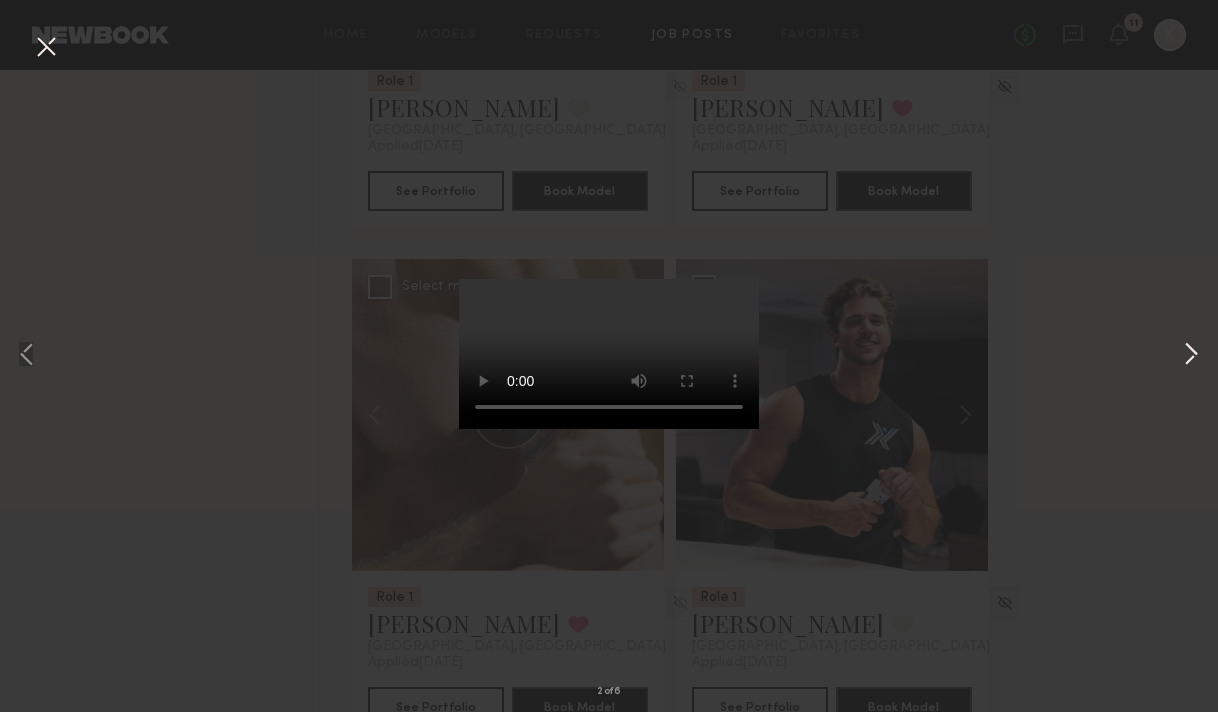 click at bounding box center [1191, 356] 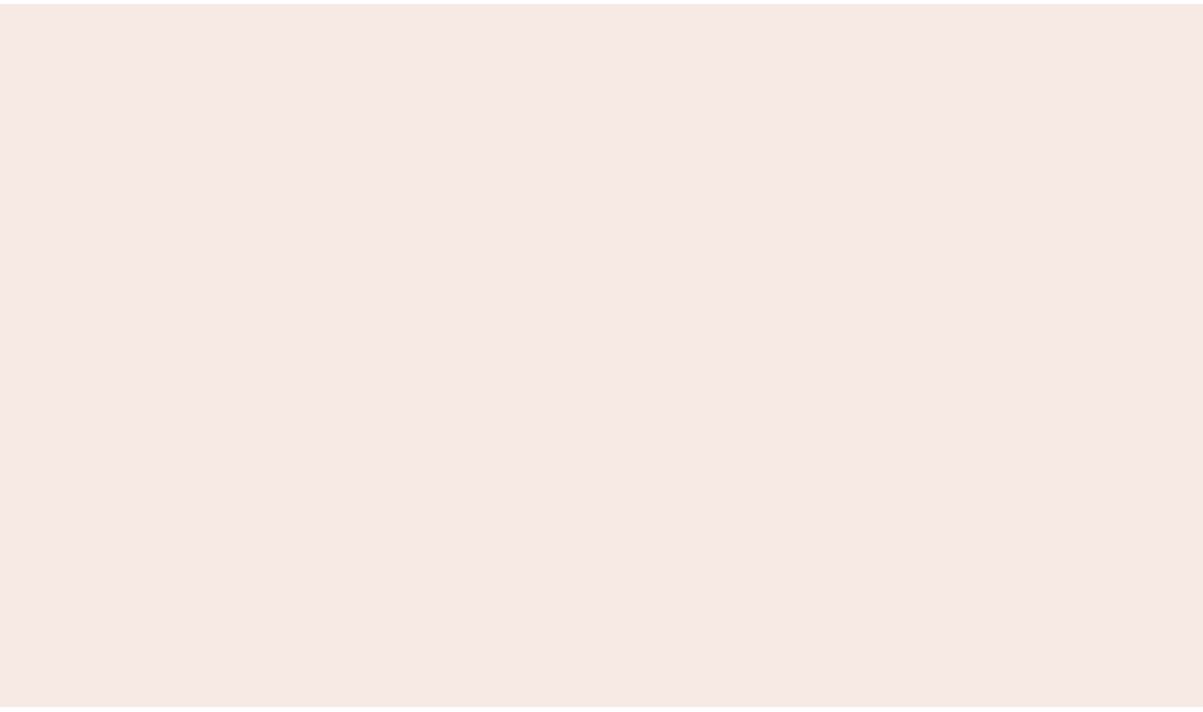 scroll, scrollTop: 0, scrollLeft: 0, axis: both 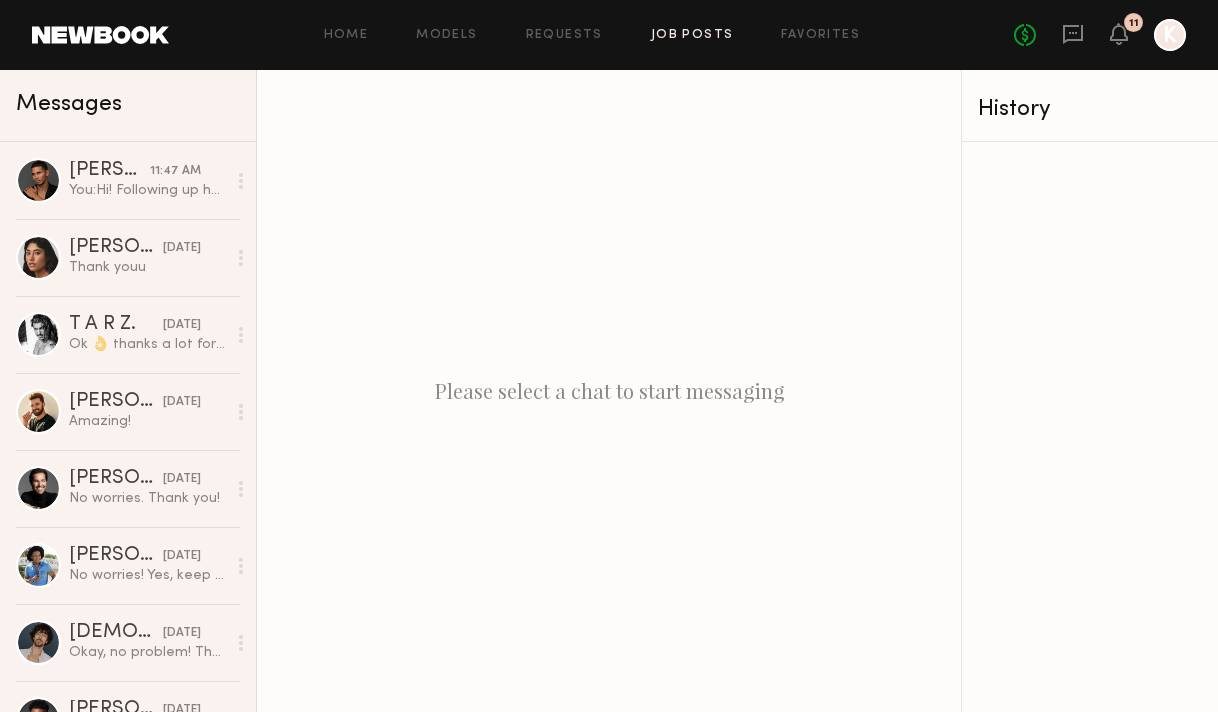 click on "Job Posts" 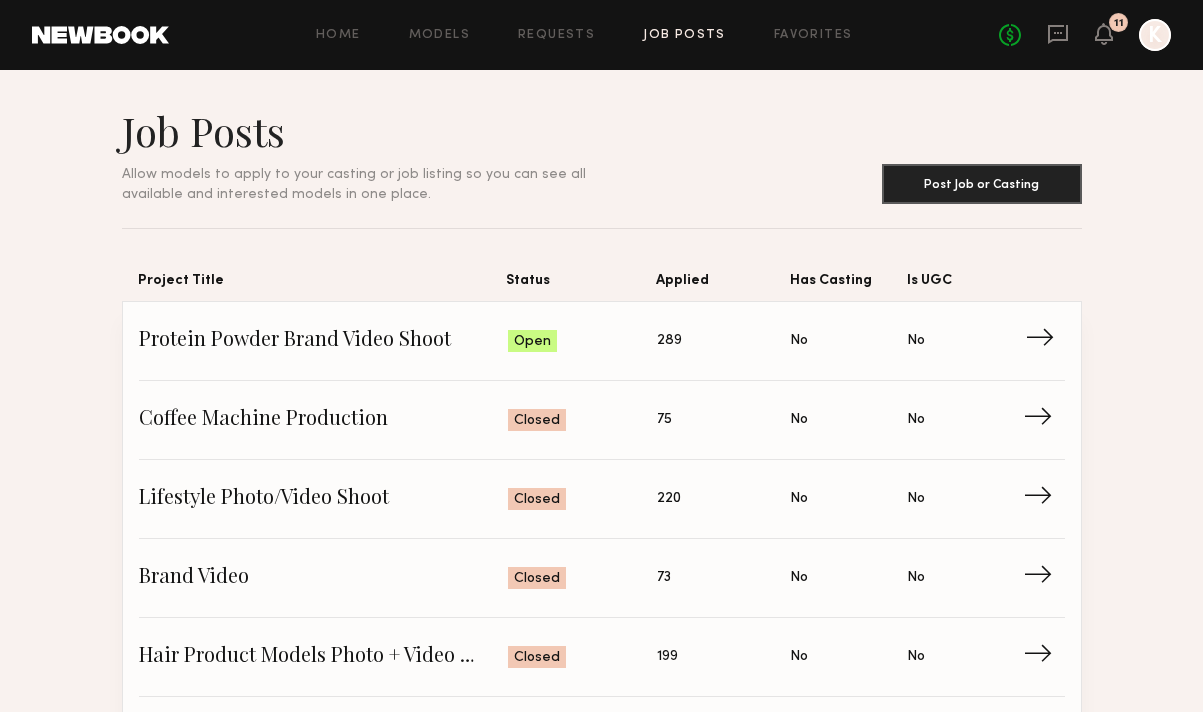 click on "Protein Powder Brand Video Shoot" 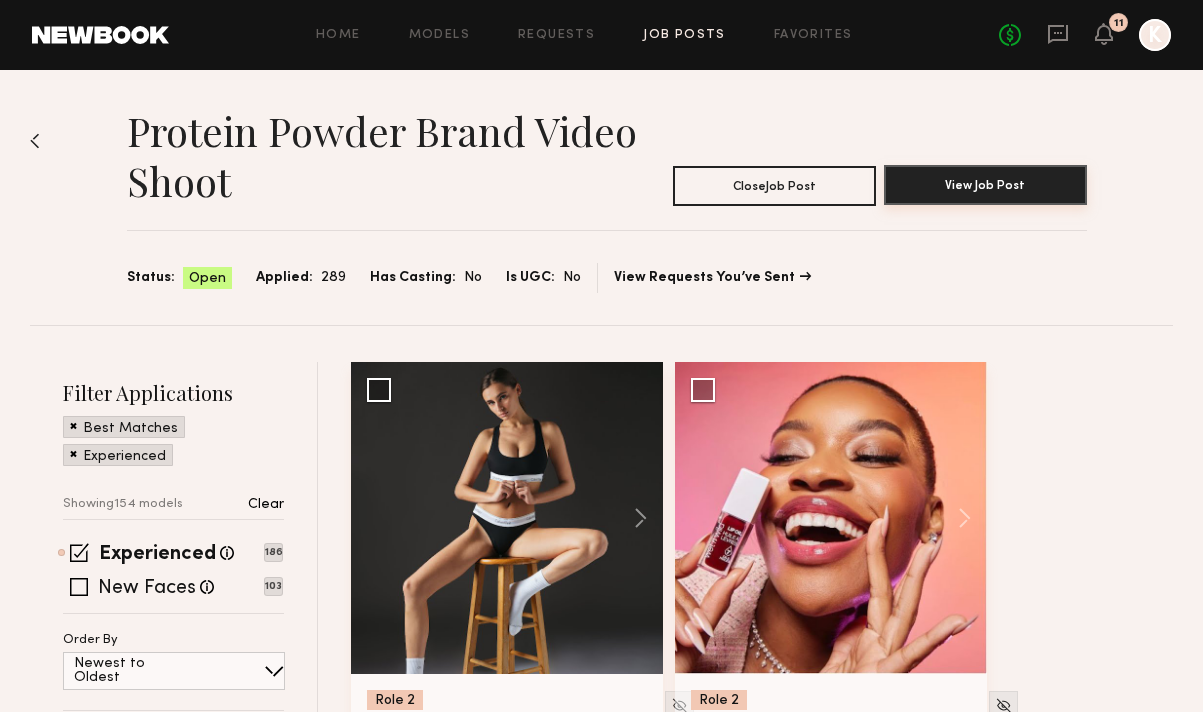 click on "View Job Post" 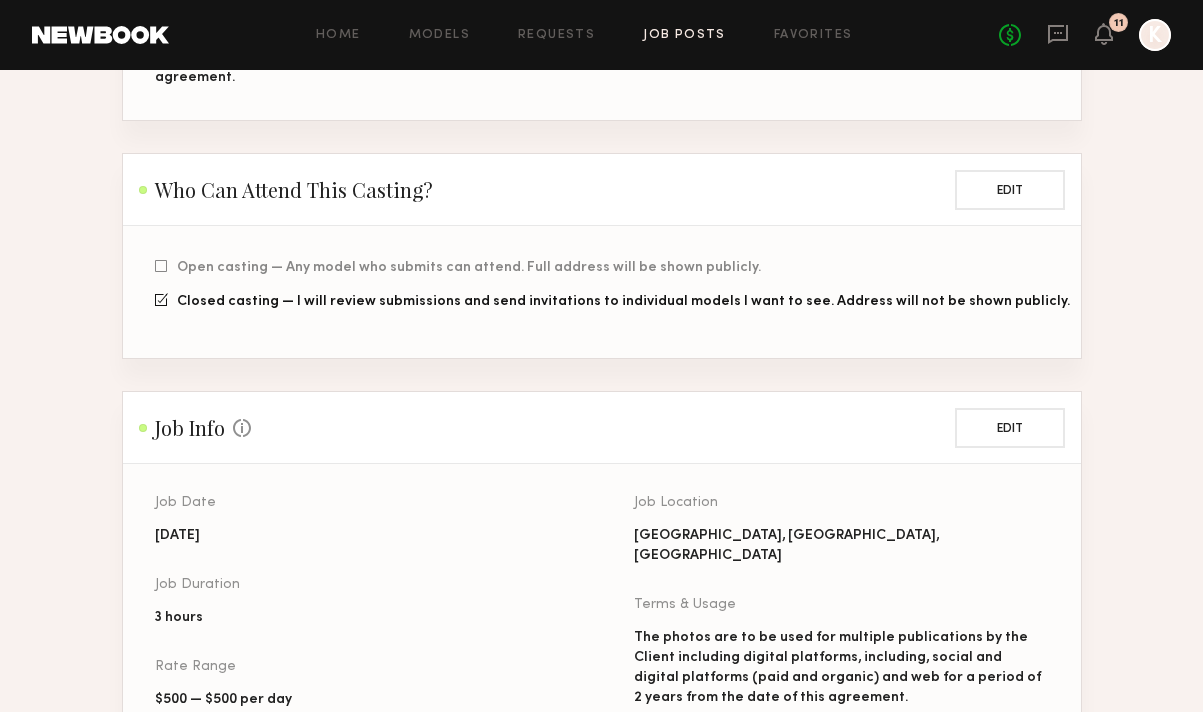 scroll, scrollTop: 676, scrollLeft: 0, axis: vertical 